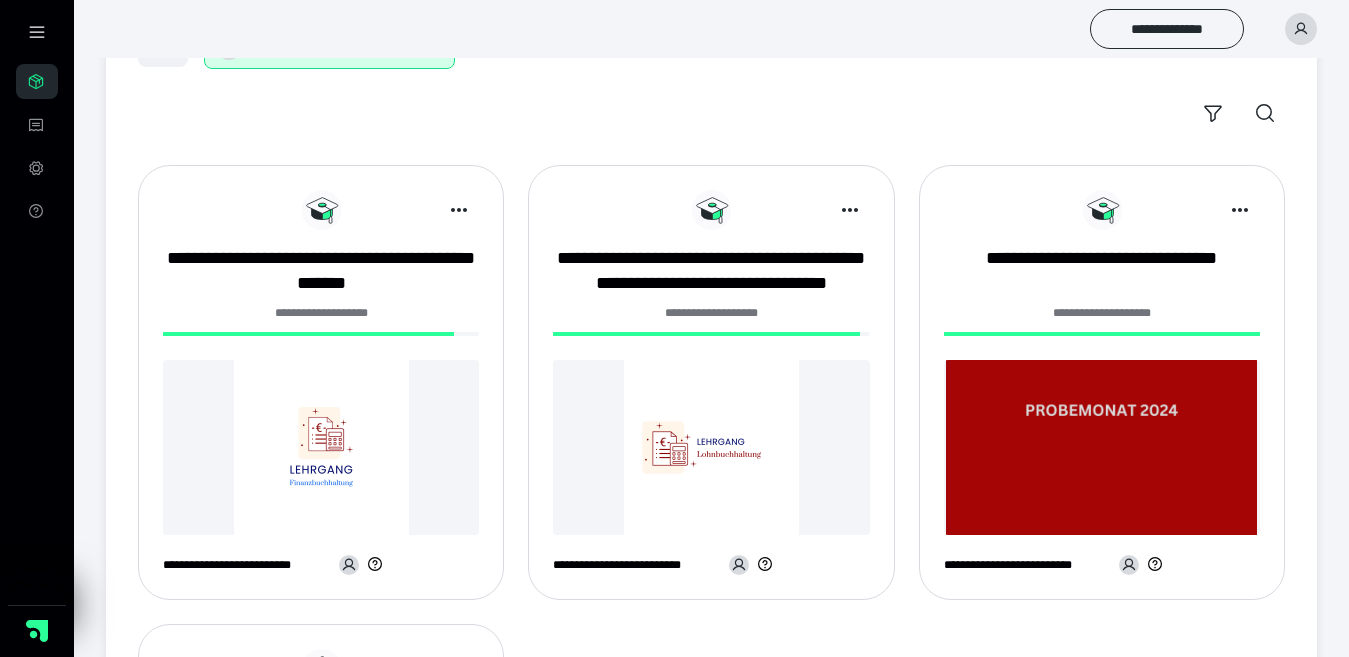 scroll, scrollTop: 200, scrollLeft: 0, axis: vertical 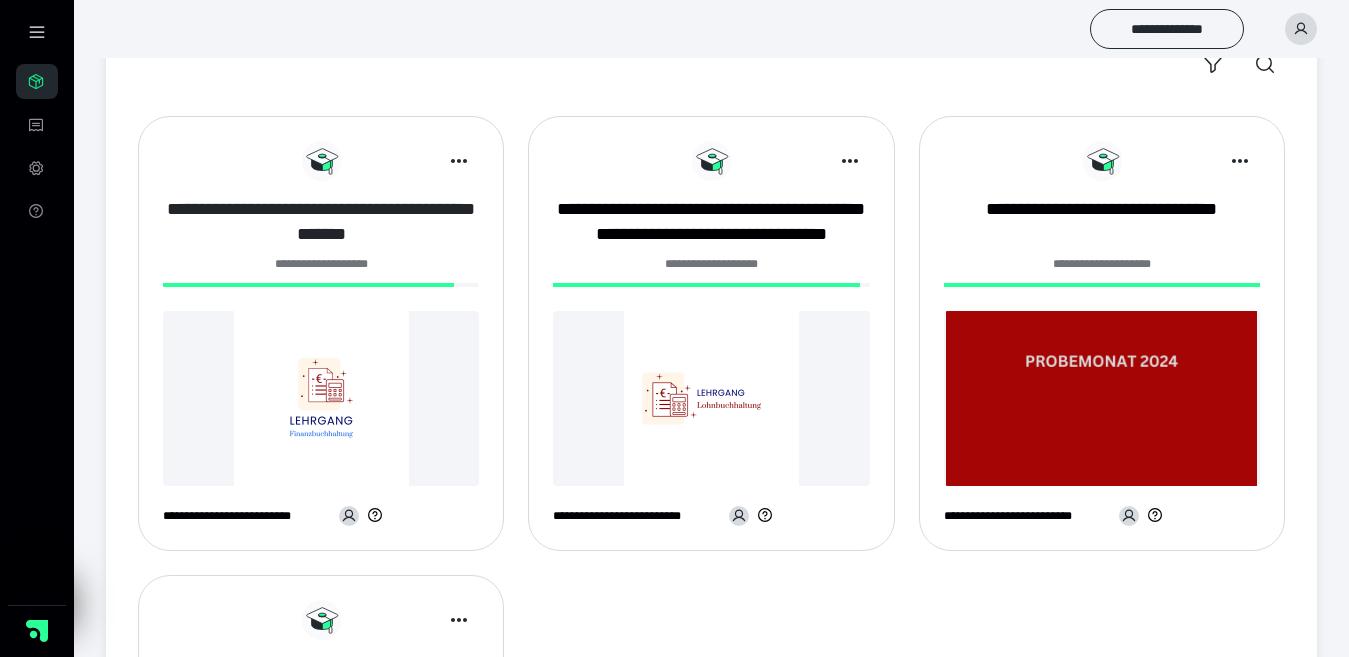 click on "**********" at bounding box center [321, 222] 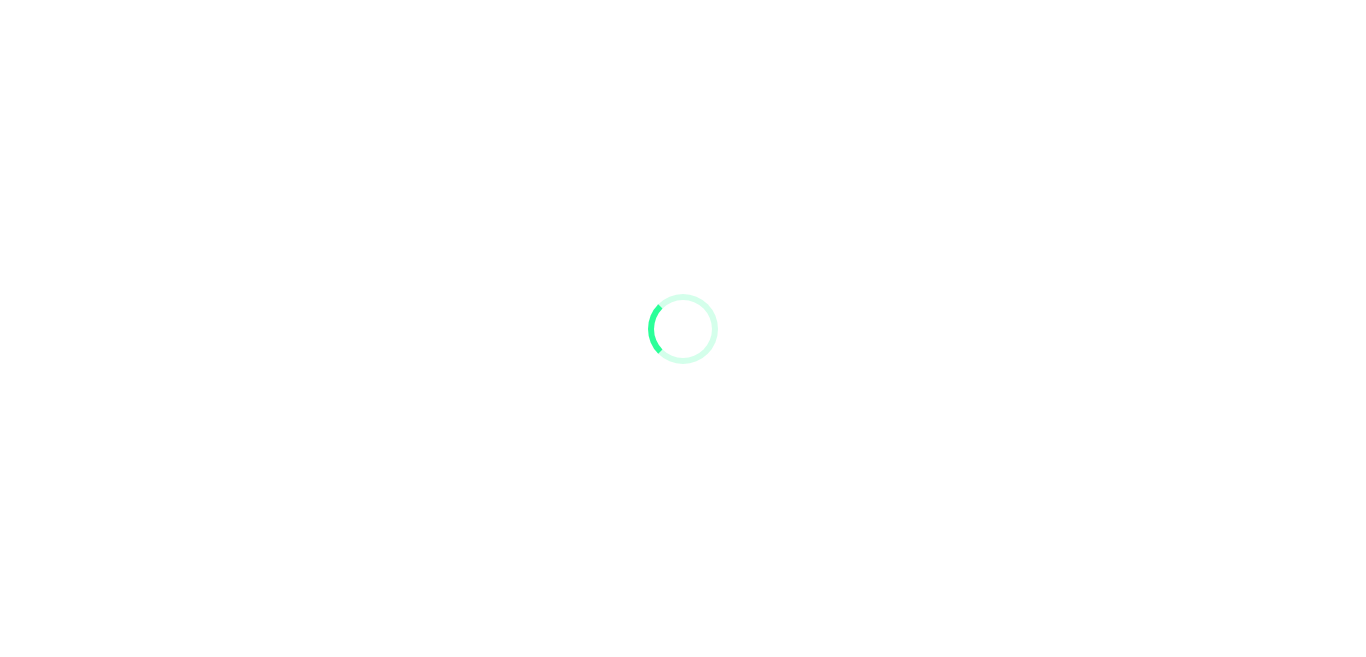 scroll, scrollTop: 0, scrollLeft: 0, axis: both 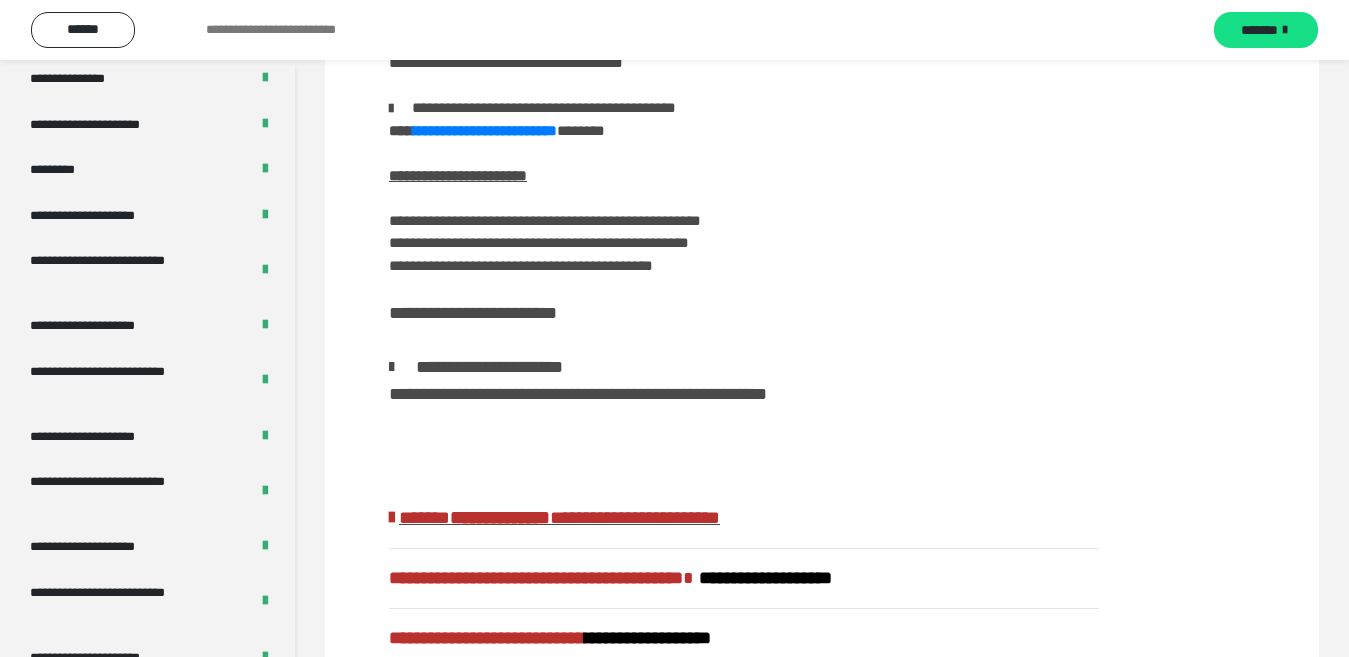 click on "**********" at bounding box center [107, 768] 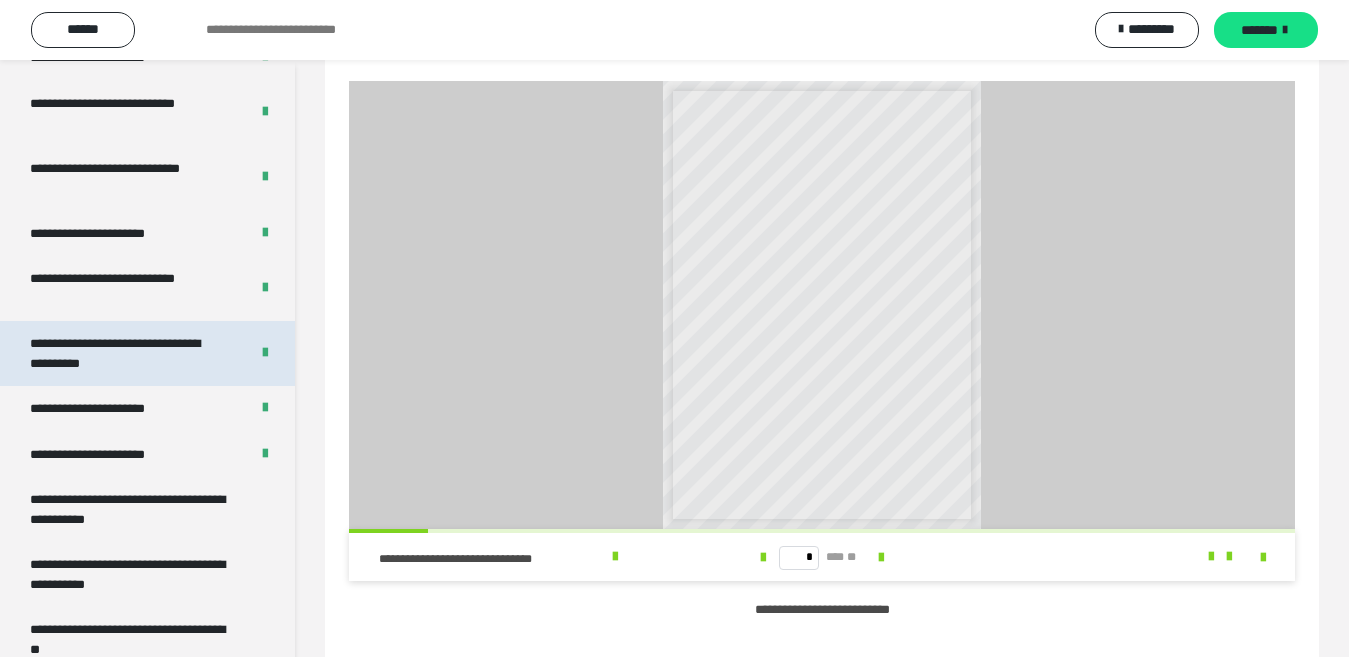scroll, scrollTop: 4033, scrollLeft: 0, axis: vertical 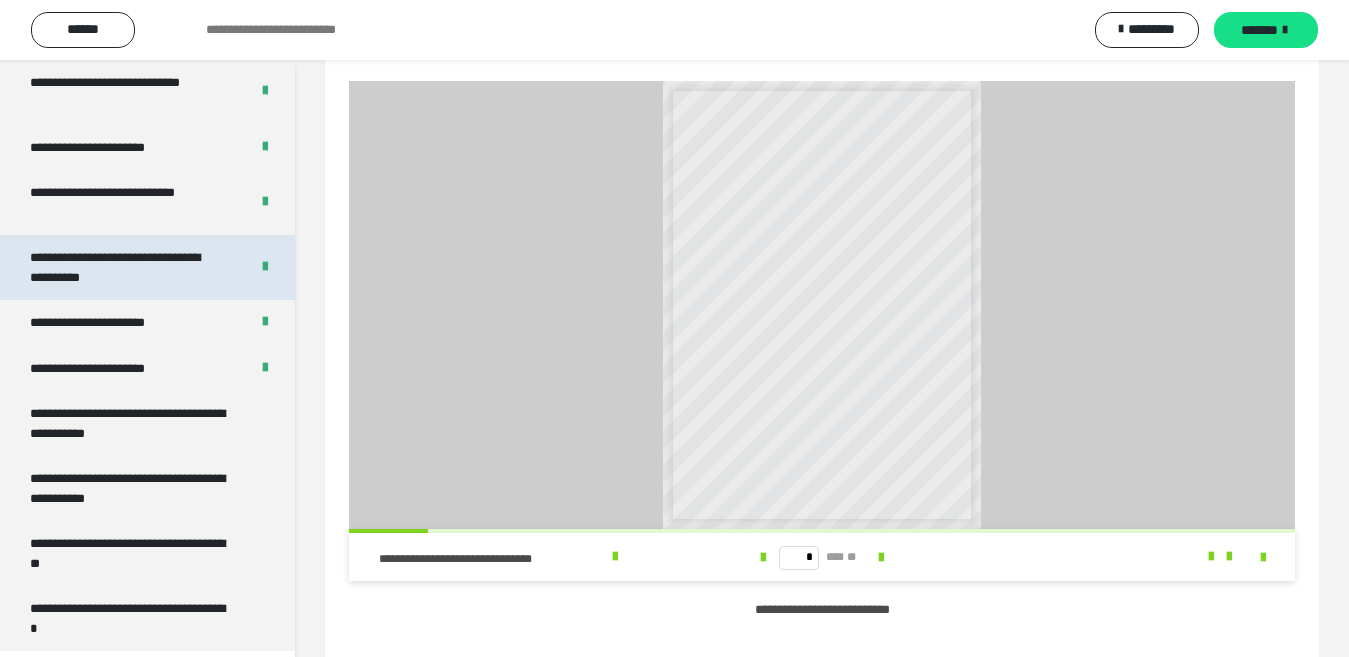 click on "**********" at bounding box center (123, 267) 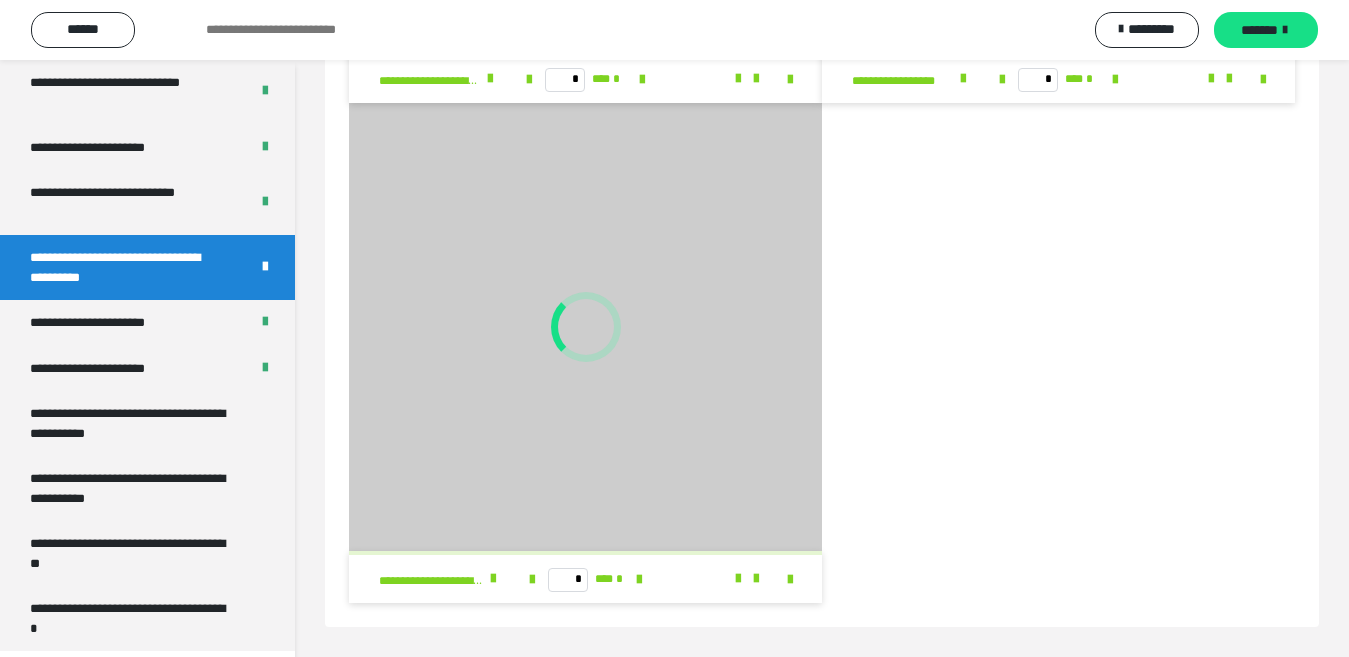 scroll, scrollTop: 538, scrollLeft: 0, axis: vertical 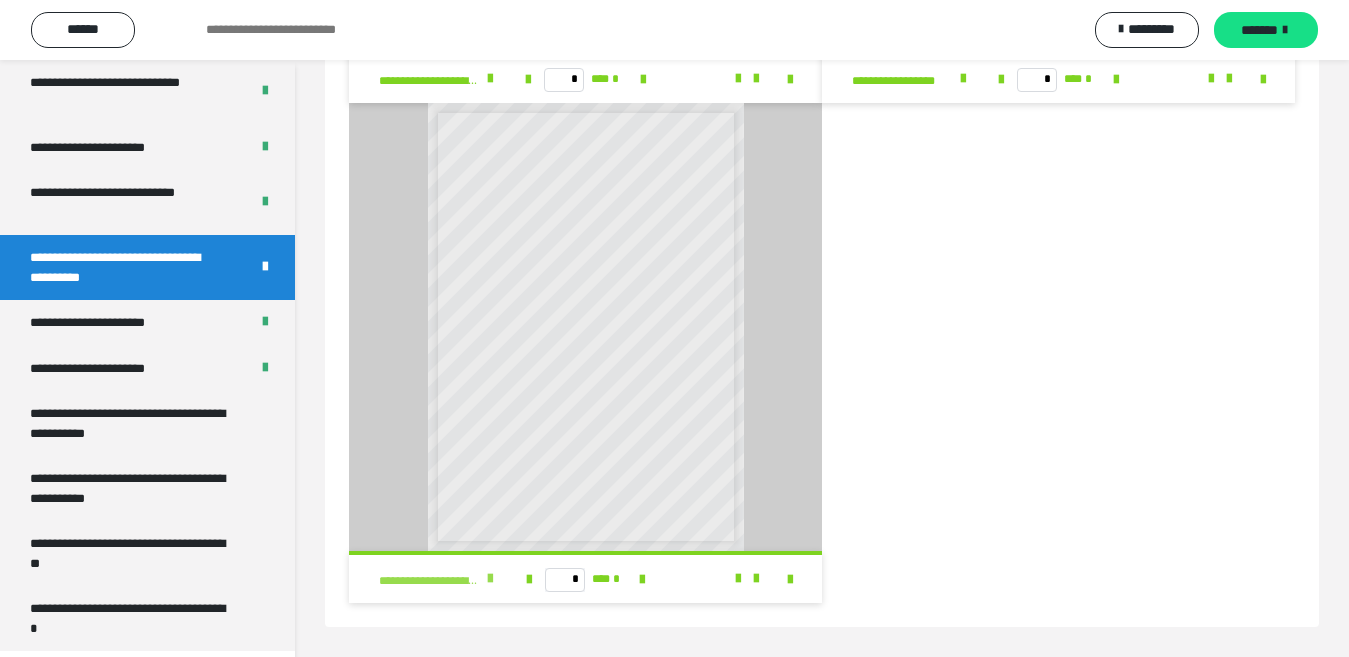 click at bounding box center (490, 579) 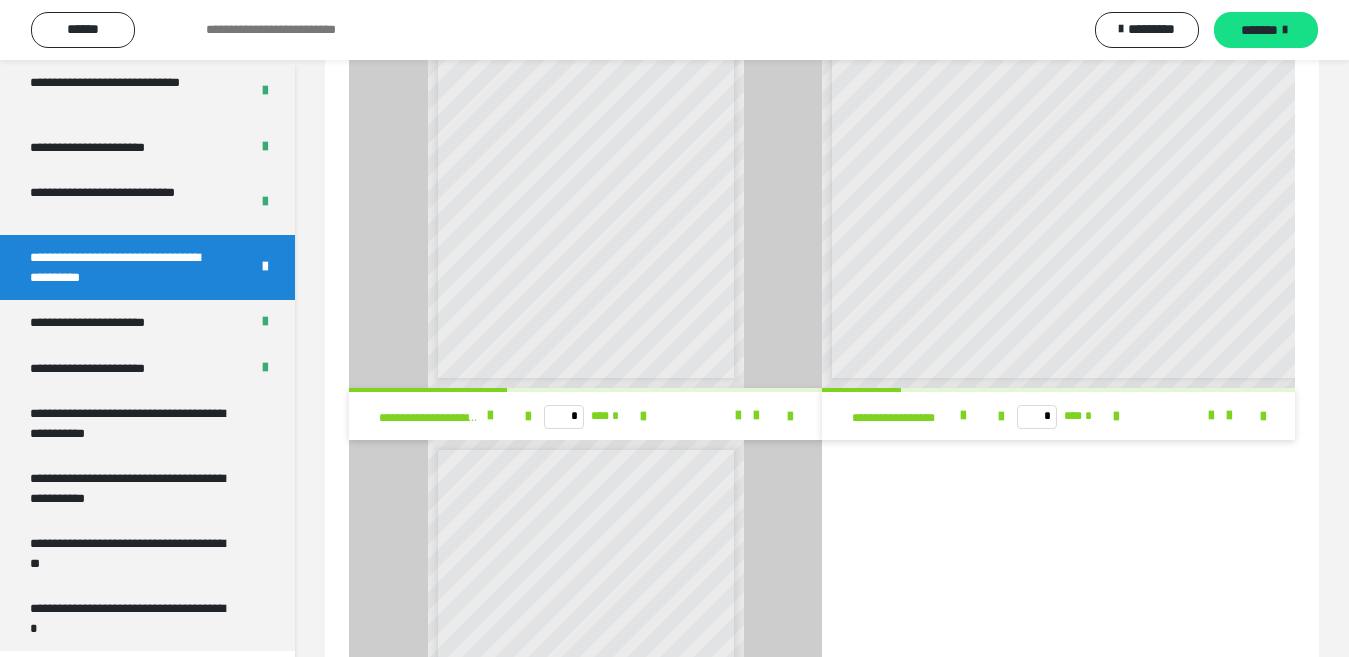 scroll, scrollTop: 200, scrollLeft: 0, axis: vertical 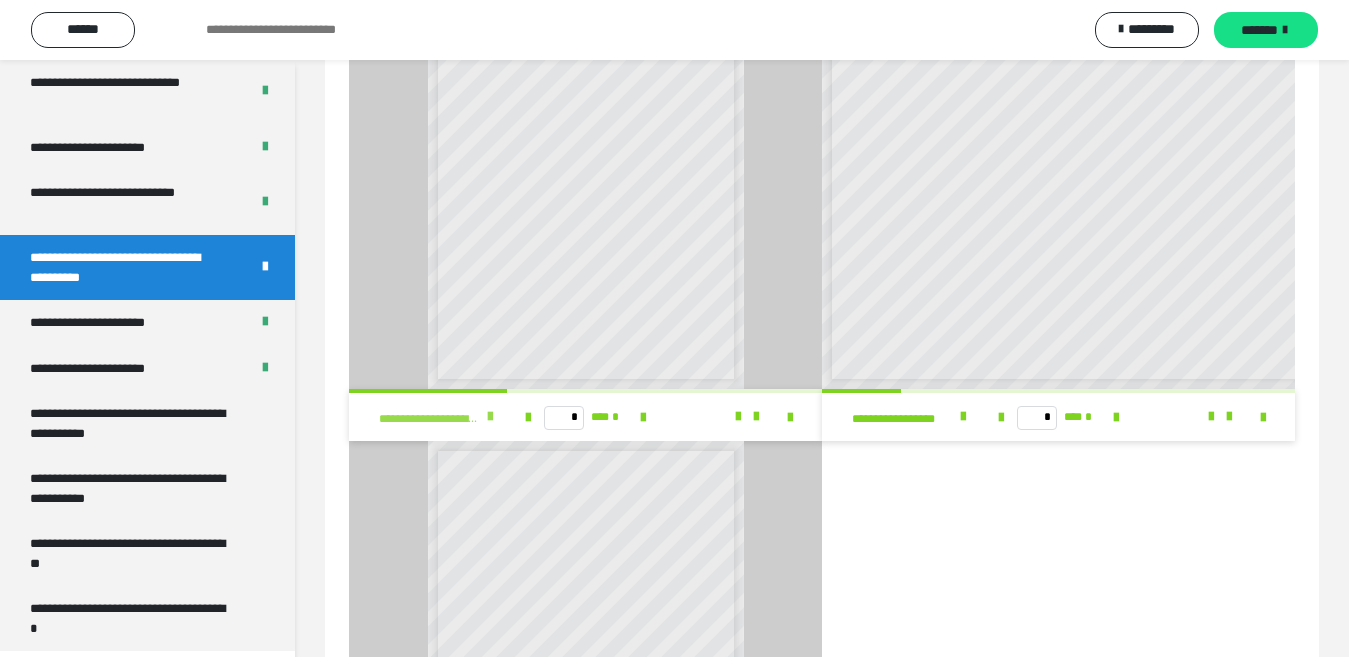 click at bounding box center (490, 417) 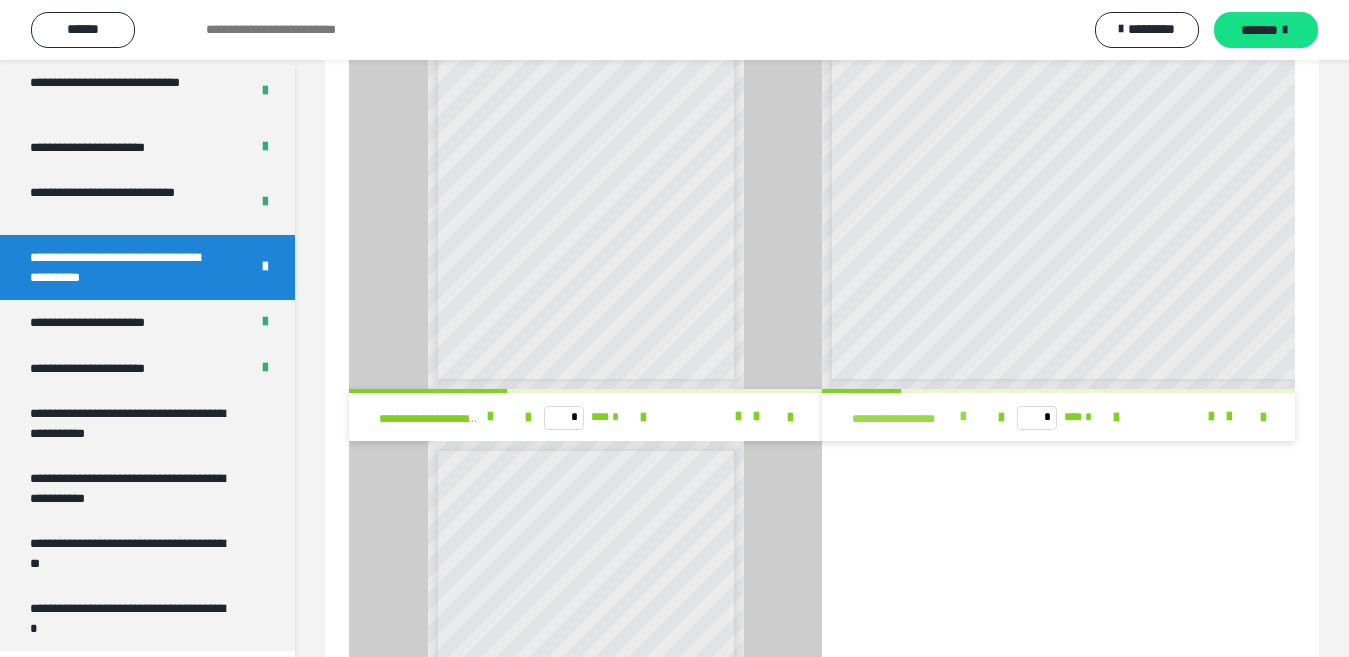 click at bounding box center [963, 417] 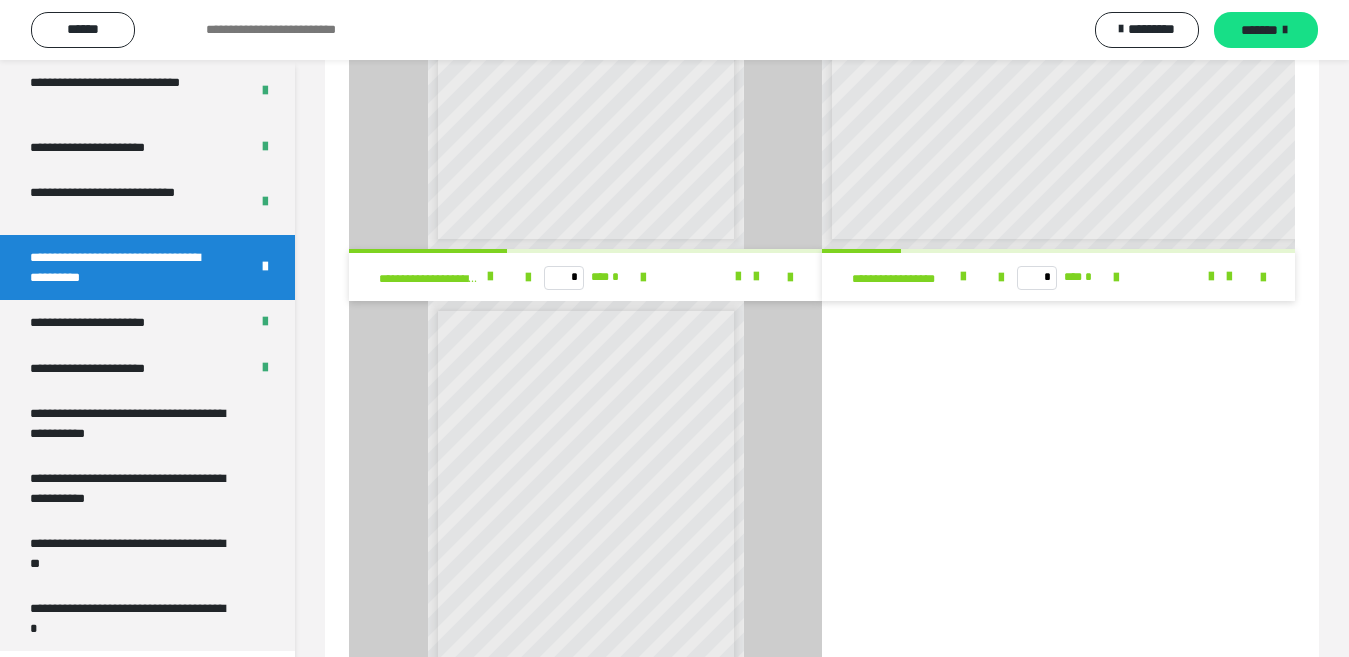 scroll, scrollTop: 538, scrollLeft: 0, axis: vertical 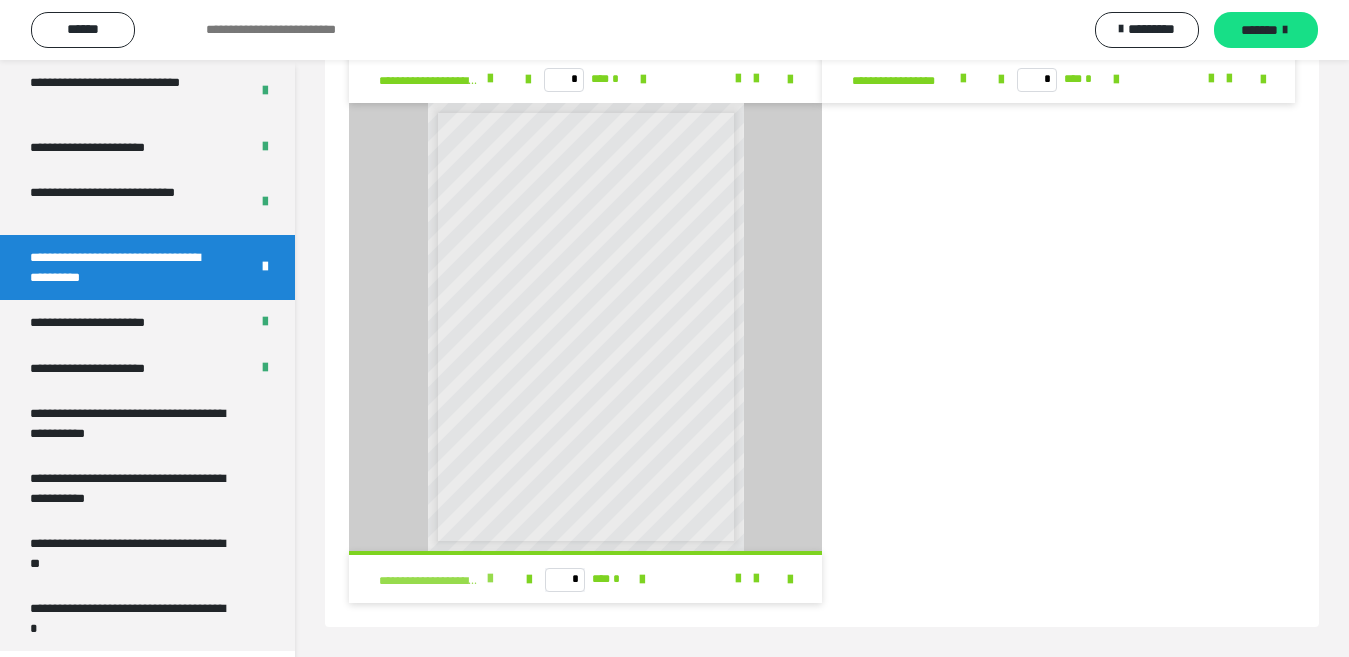 click at bounding box center (490, 579) 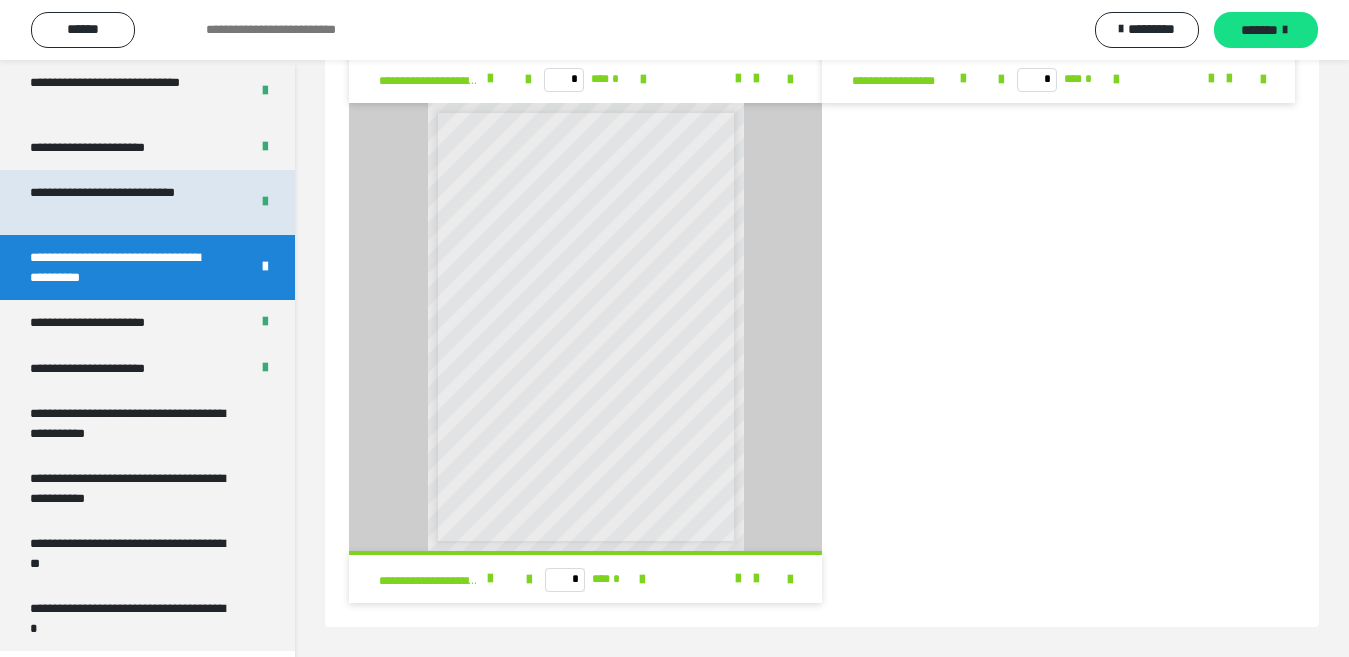 click on "**********" at bounding box center [123, 202] 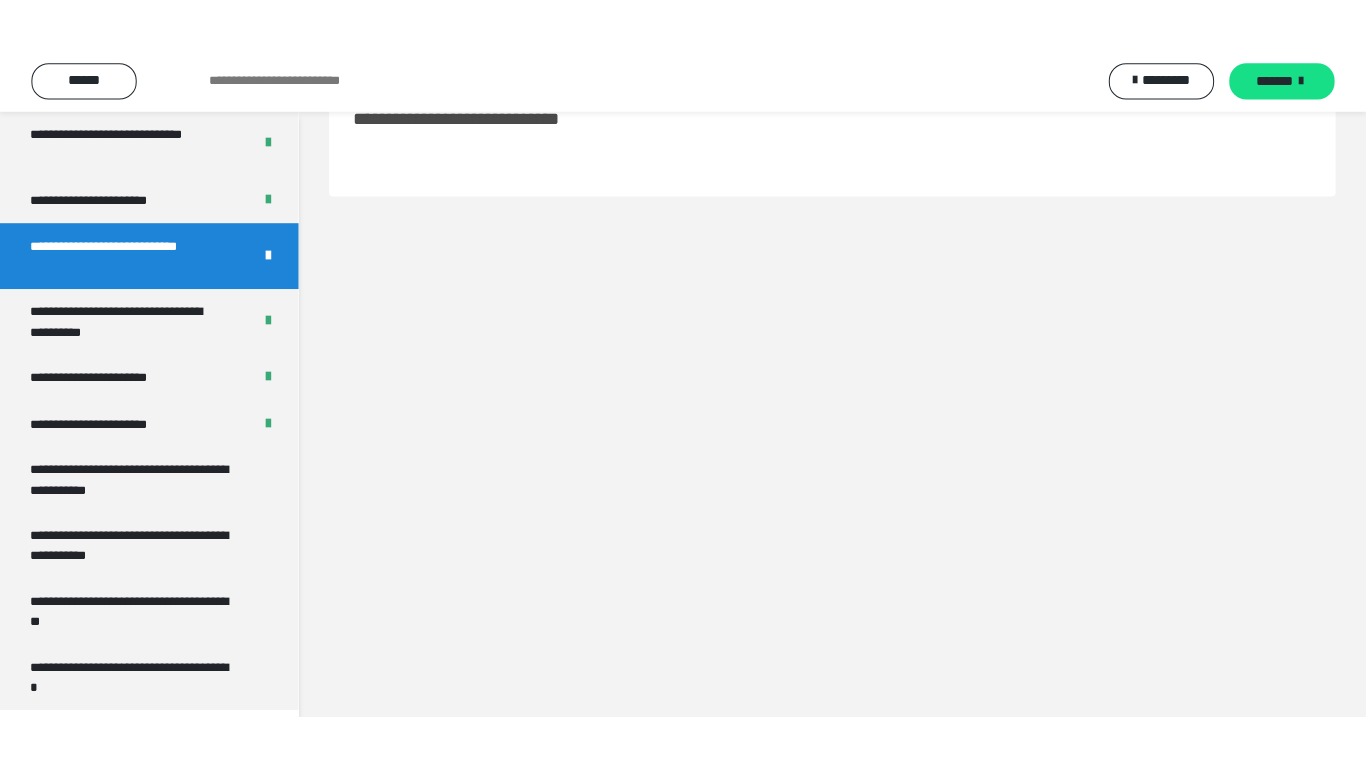 scroll, scrollTop: 60, scrollLeft: 0, axis: vertical 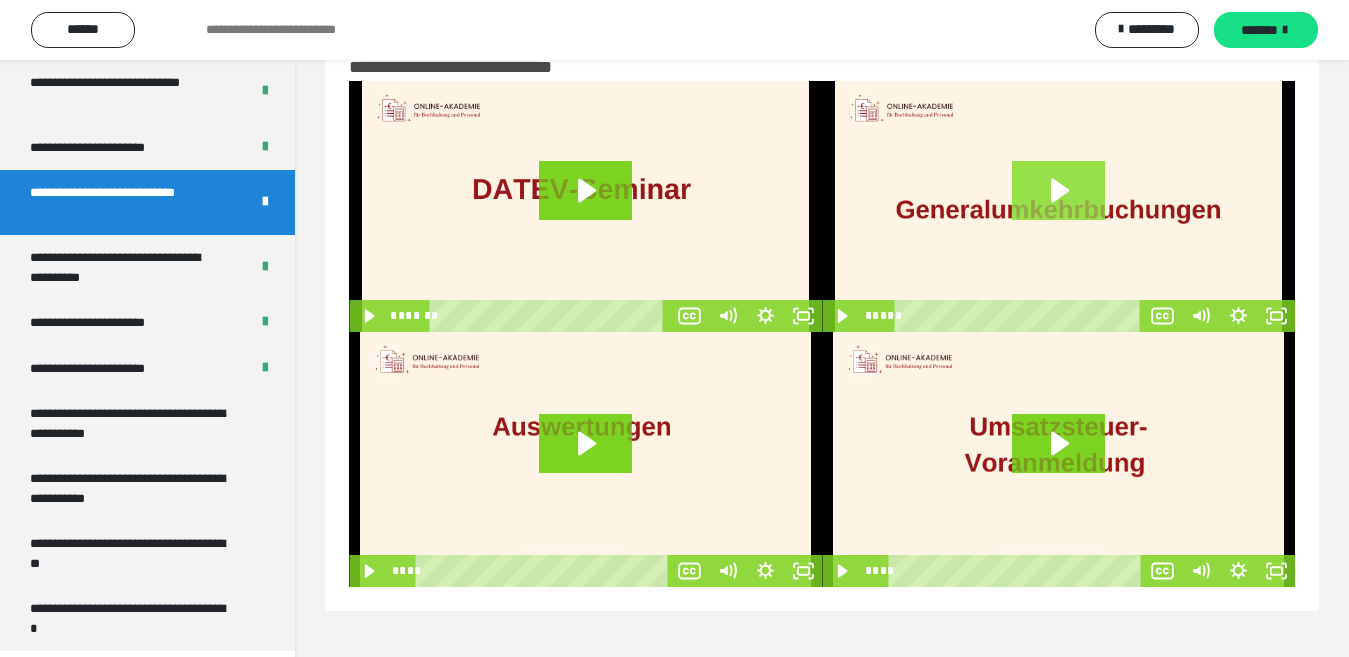 click 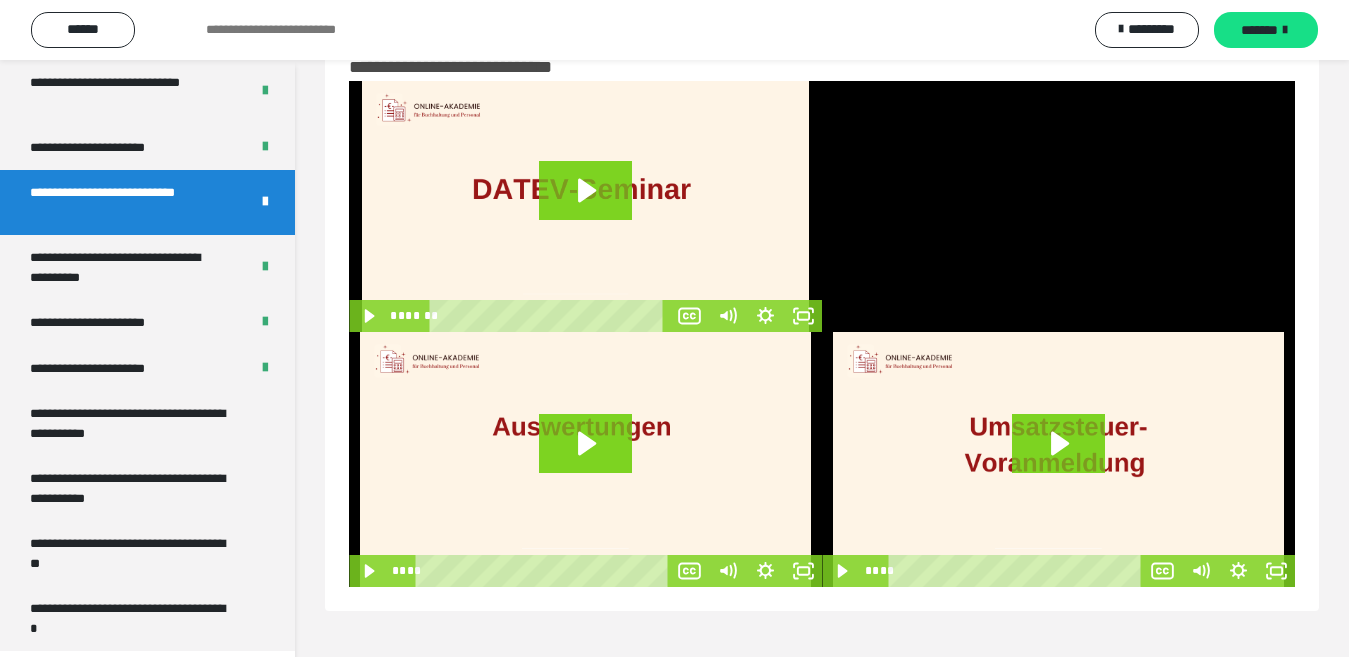 click 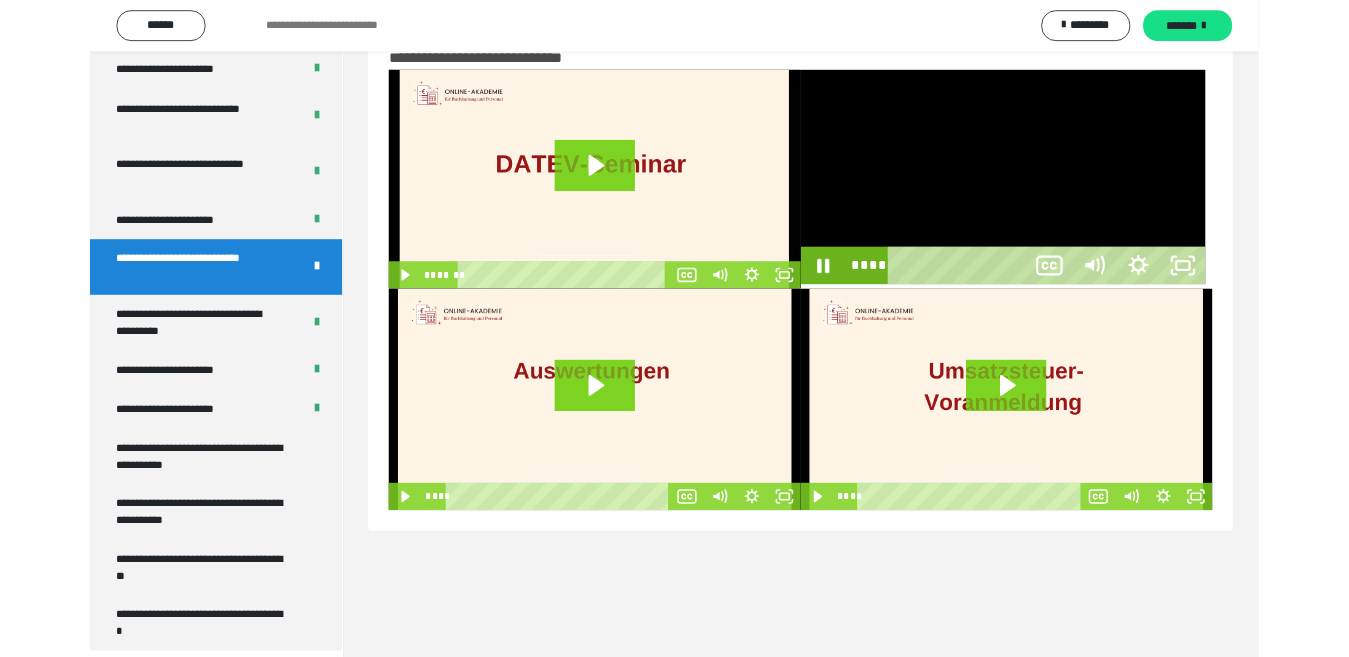 scroll, scrollTop: 3922, scrollLeft: 0, axis: vertical 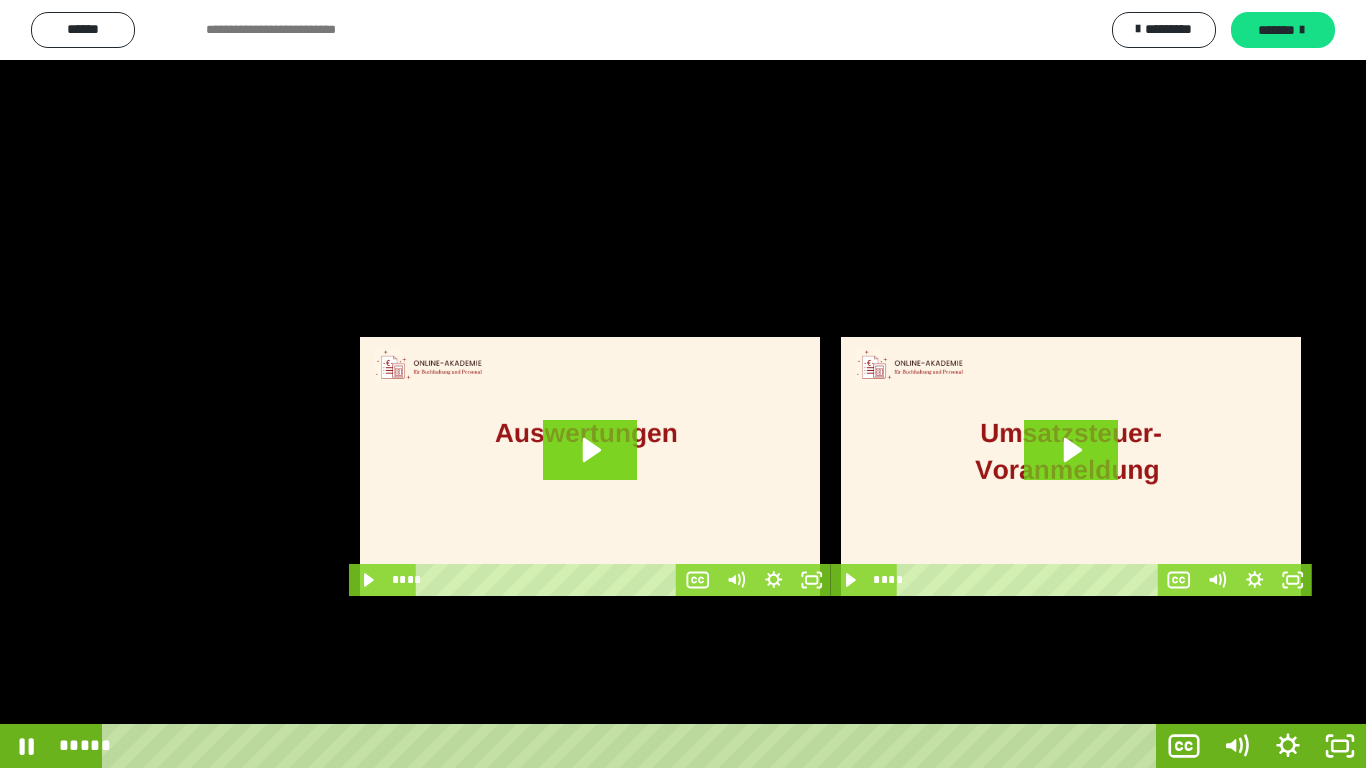 click at bounding box center (683, 384) 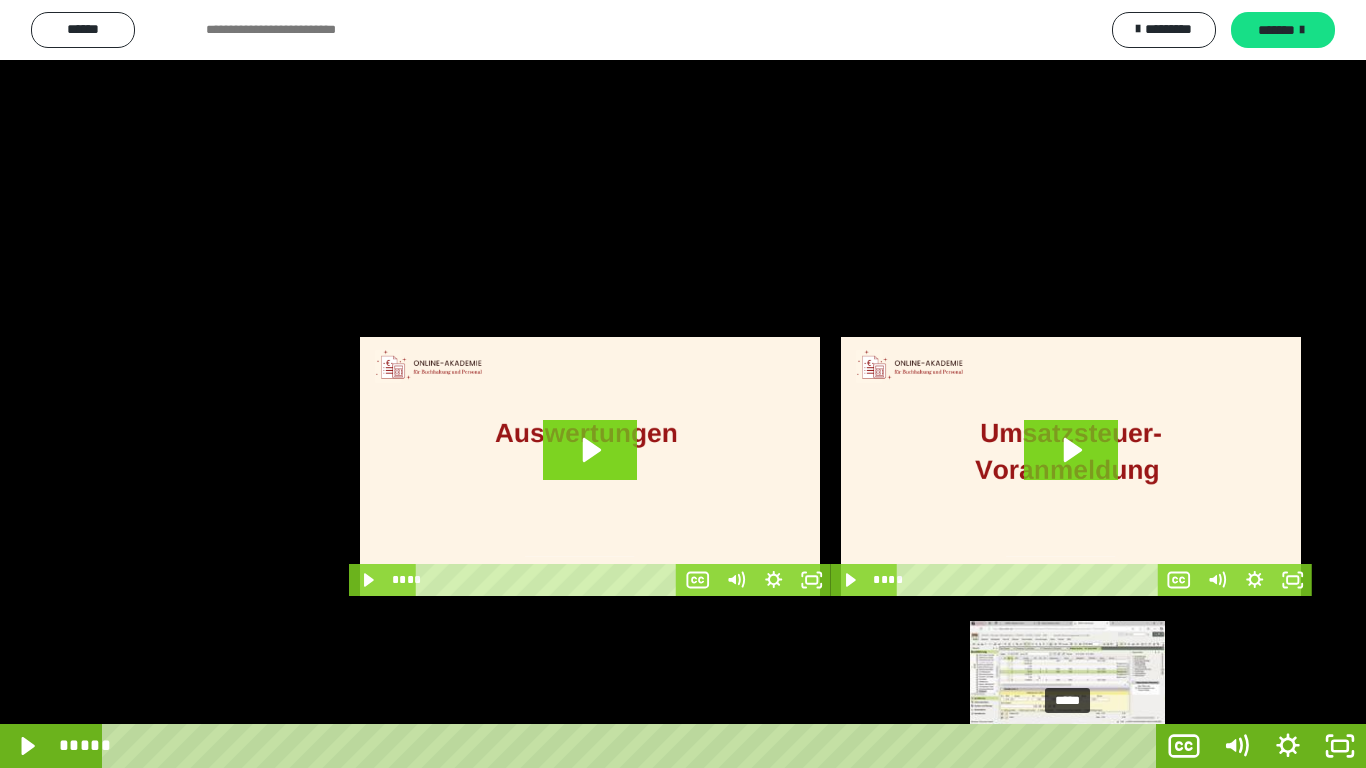 click on "*****" at bounding box center (633, 746) 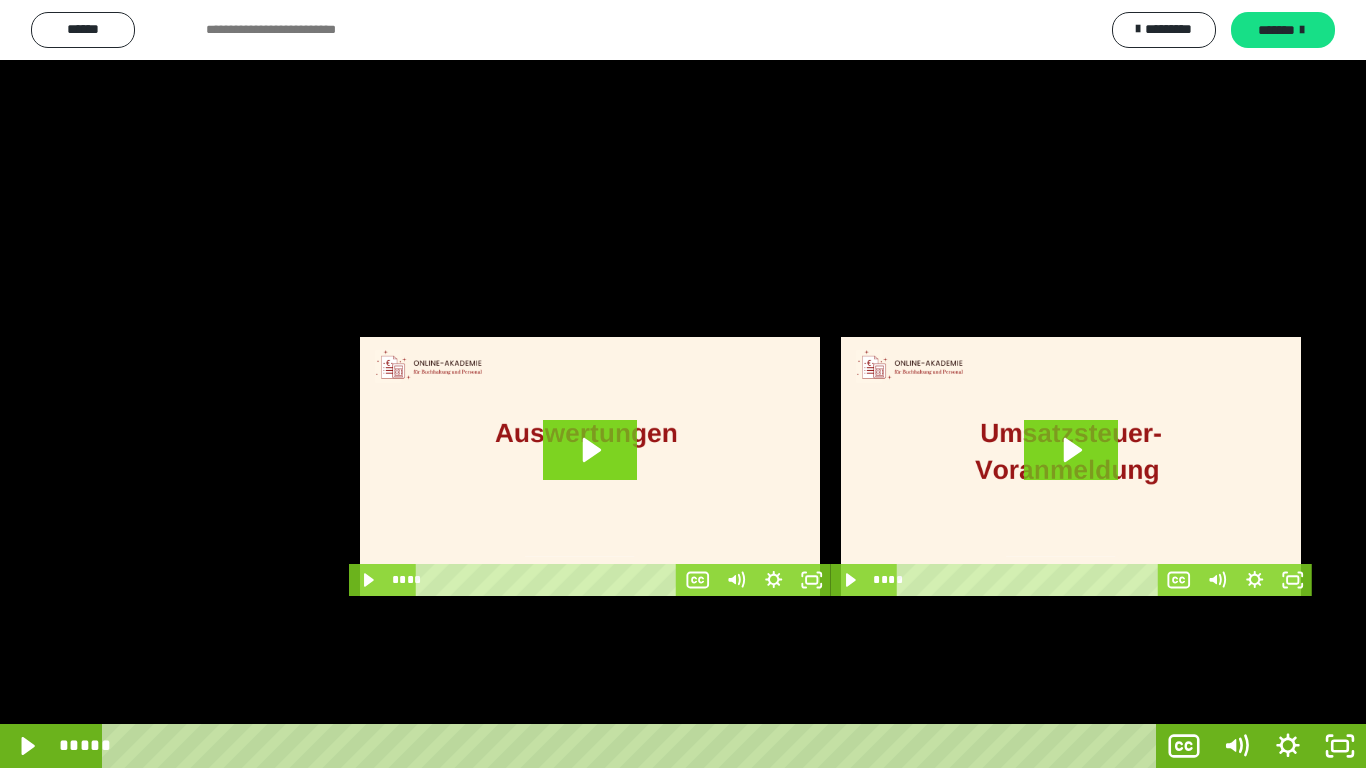 click at bounding box center [683, 384] 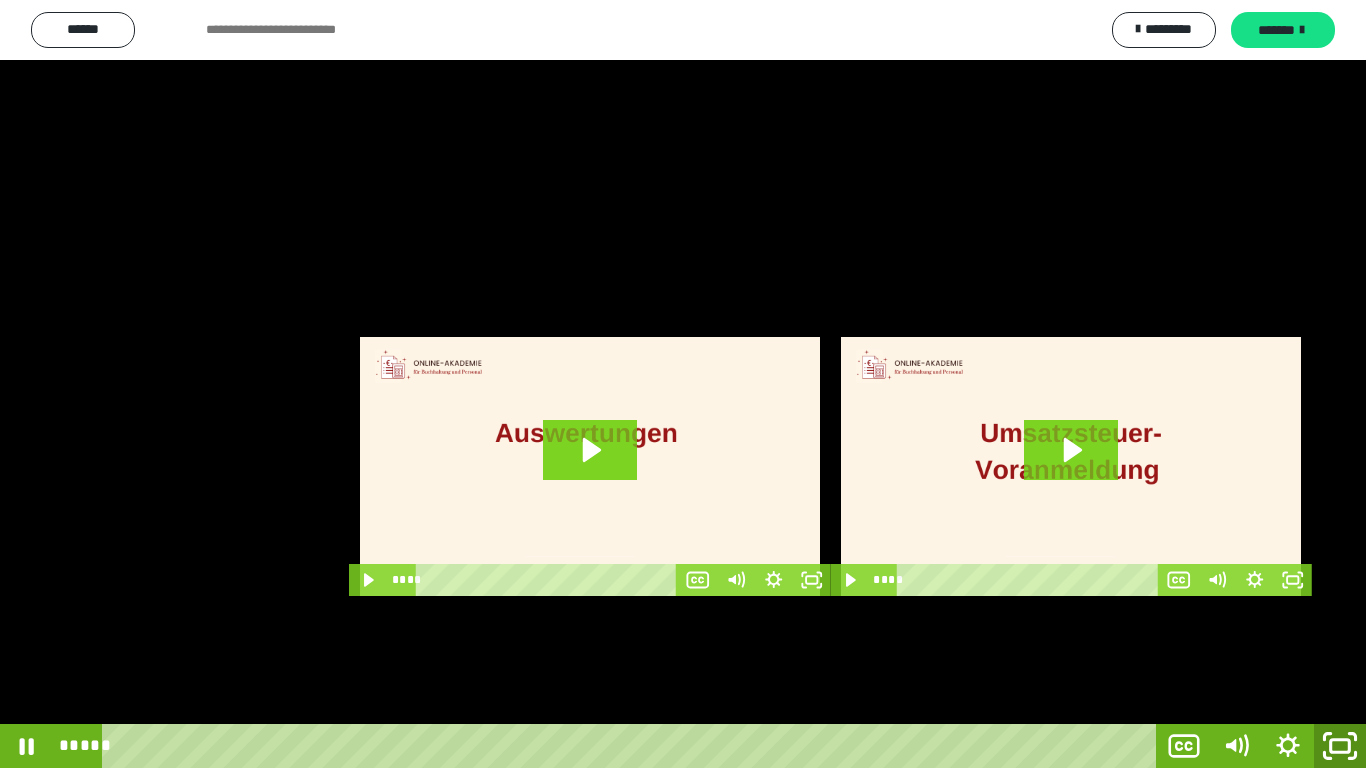 click 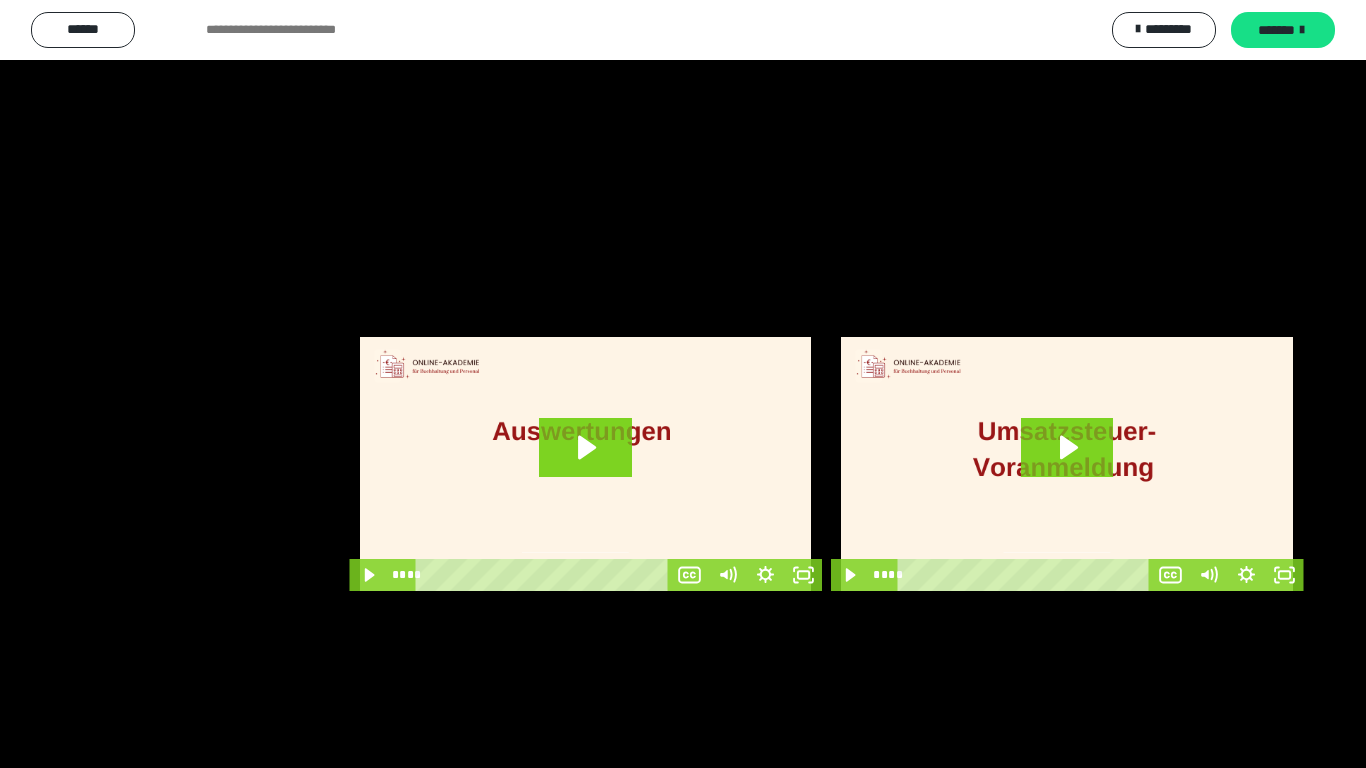 scroll, scrollTop: 4033, scrollLeft: 0, axis: vertical 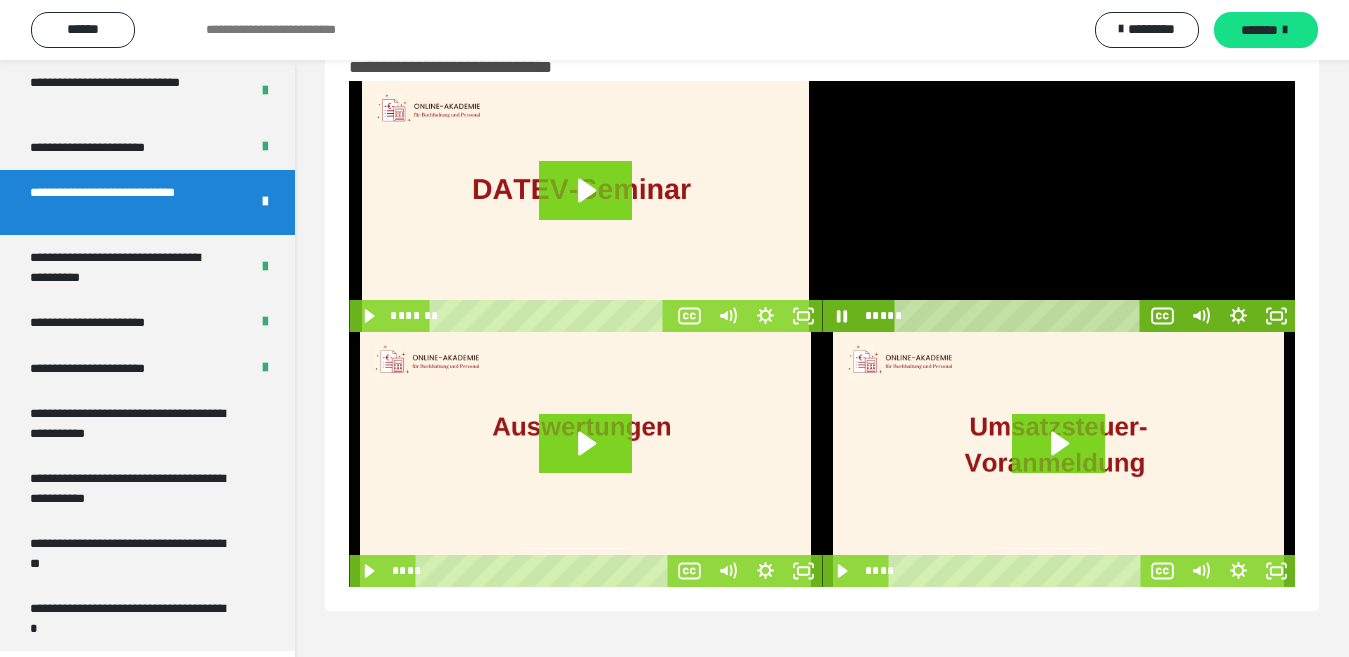 click at bounding box center [1058, 206] 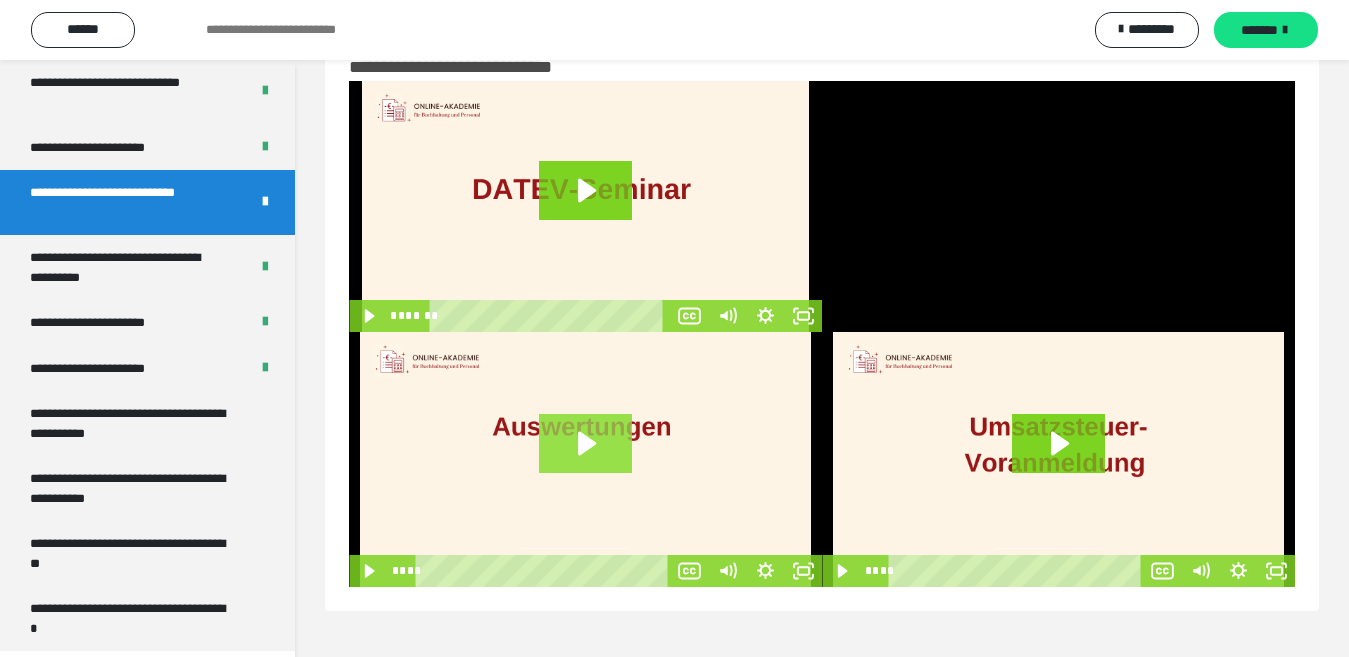 click 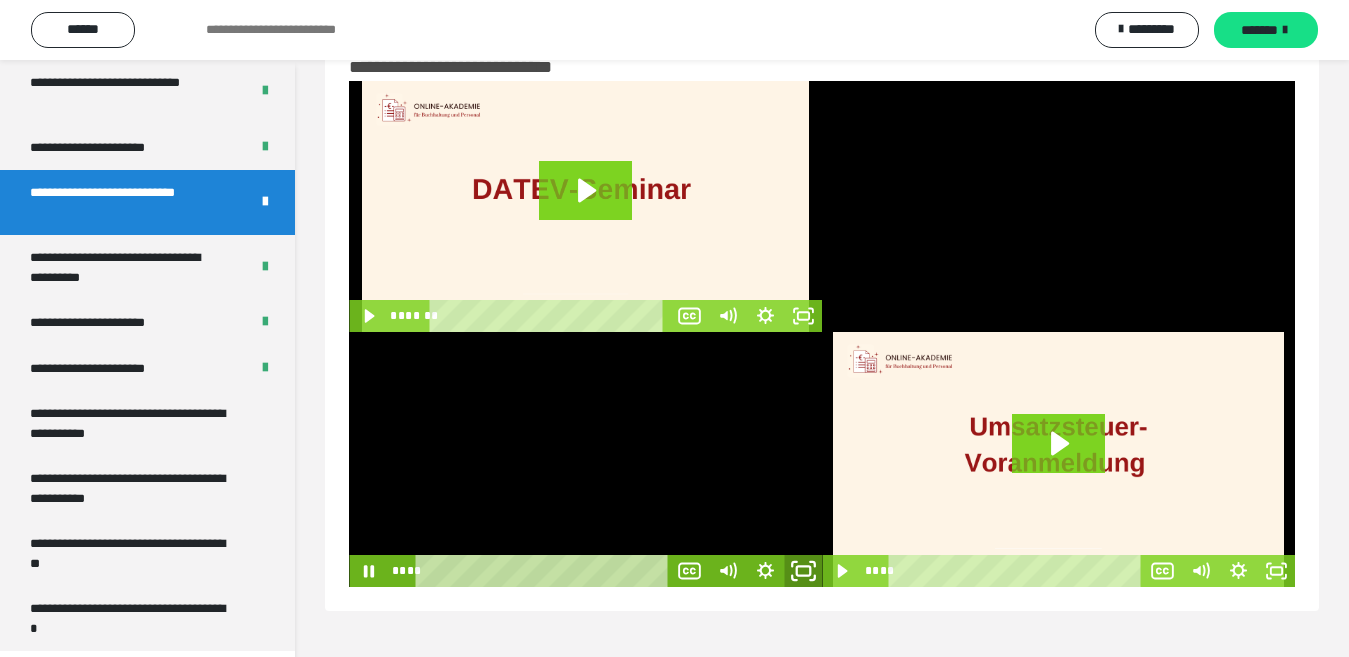 click 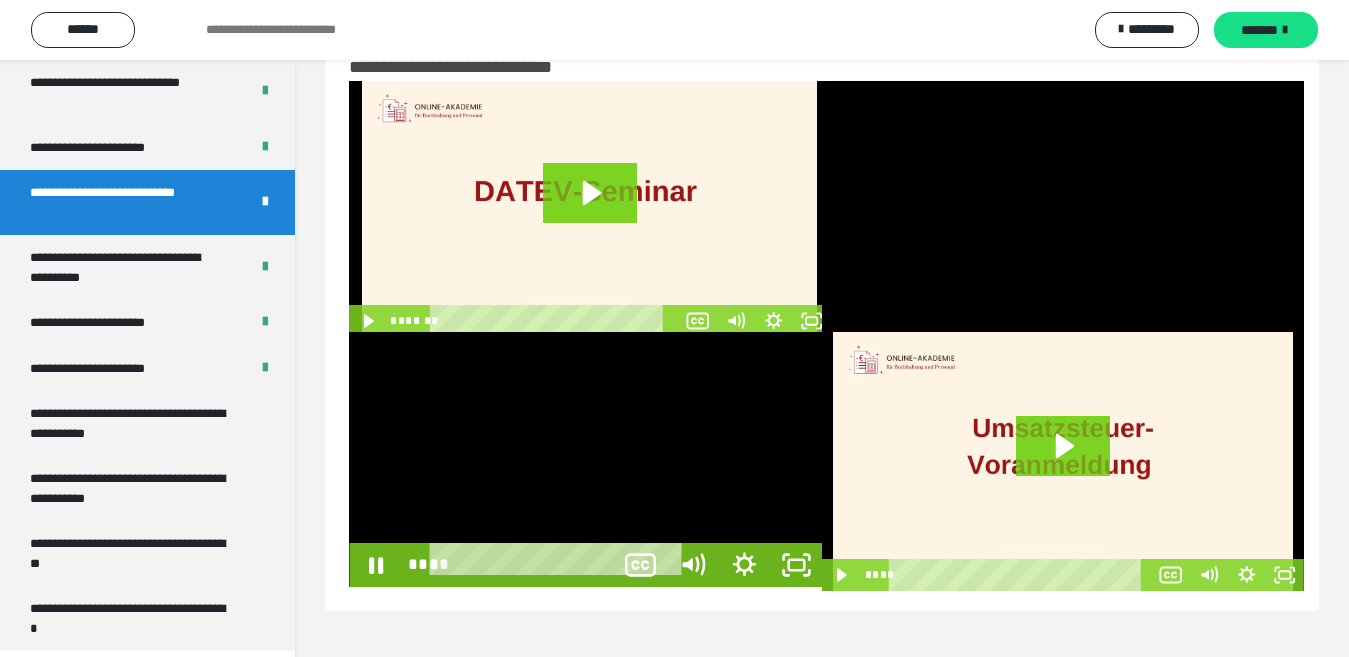 scroll, scrollTop: 3922, scrollLeft: 0, axis: vertical 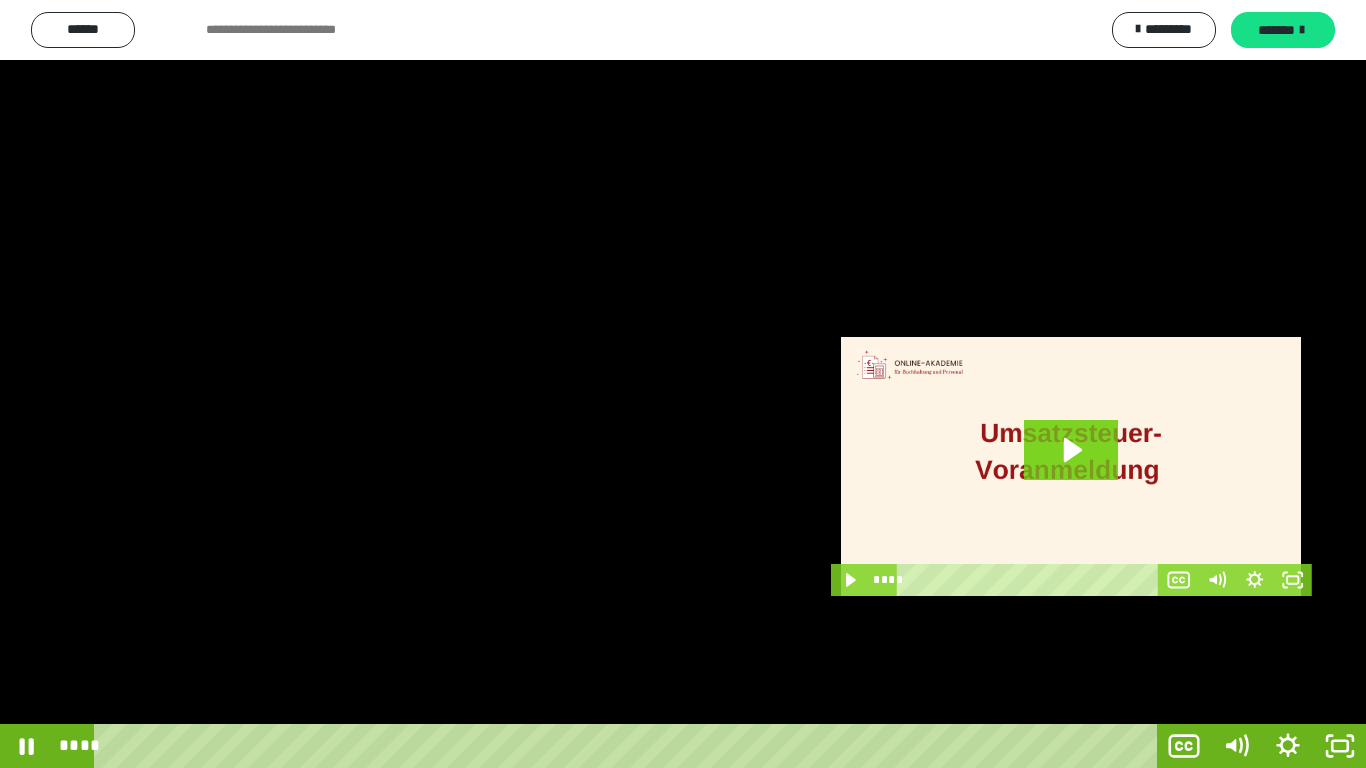click at bounding box center [683, 384] 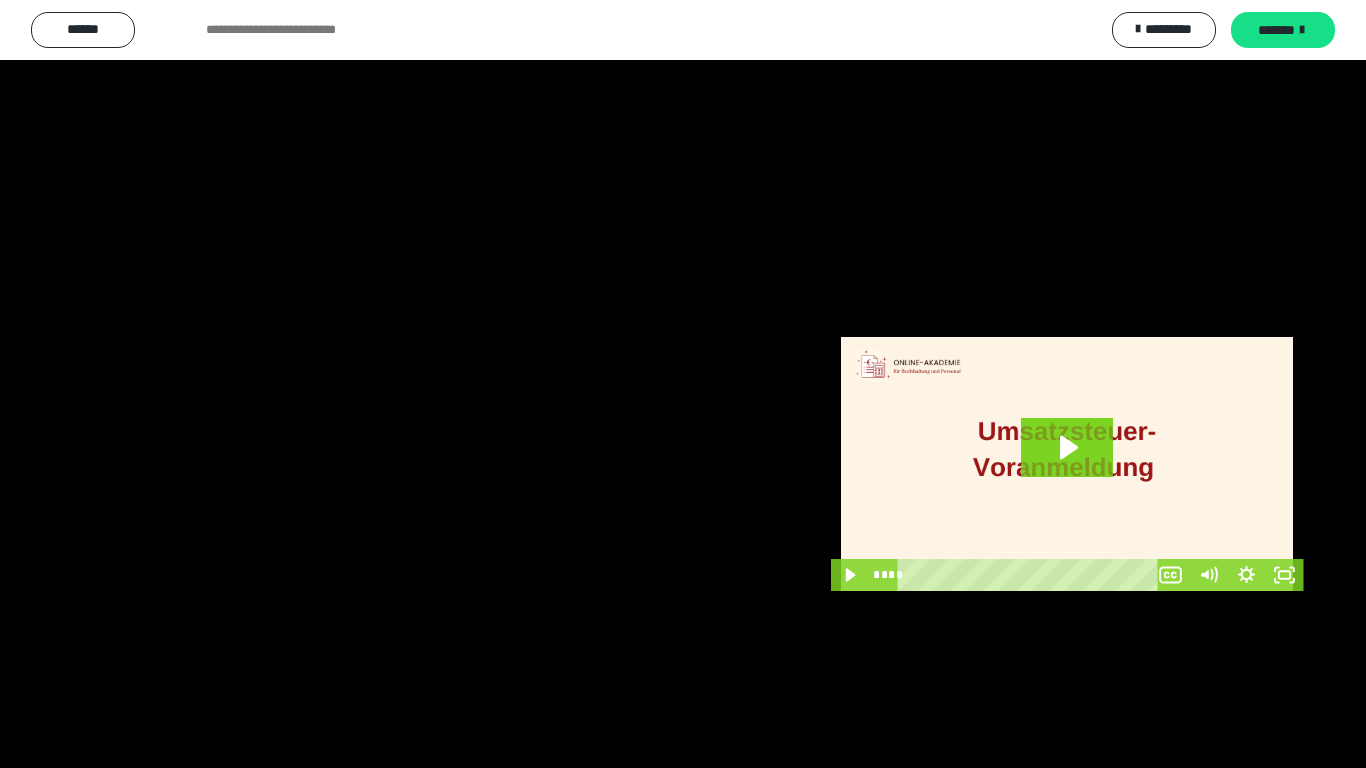 scroll, scrollTop: 4033, scrollLeft: 0, axis: vertical 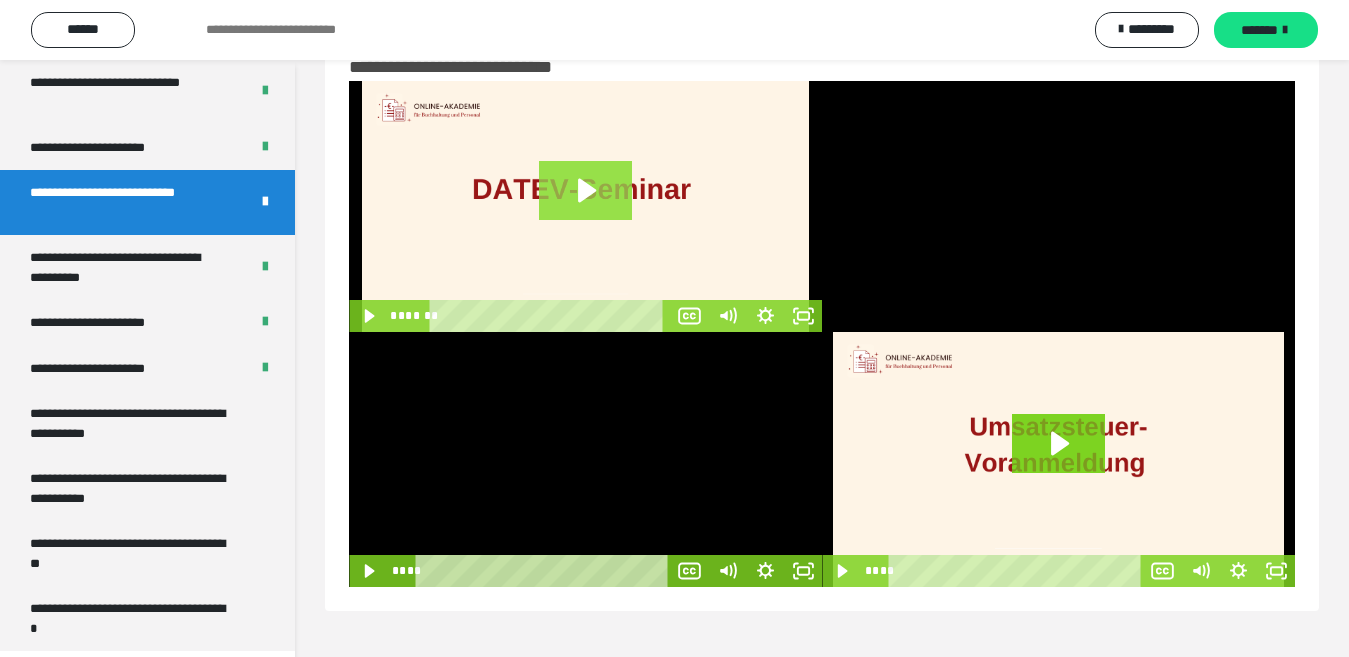 click 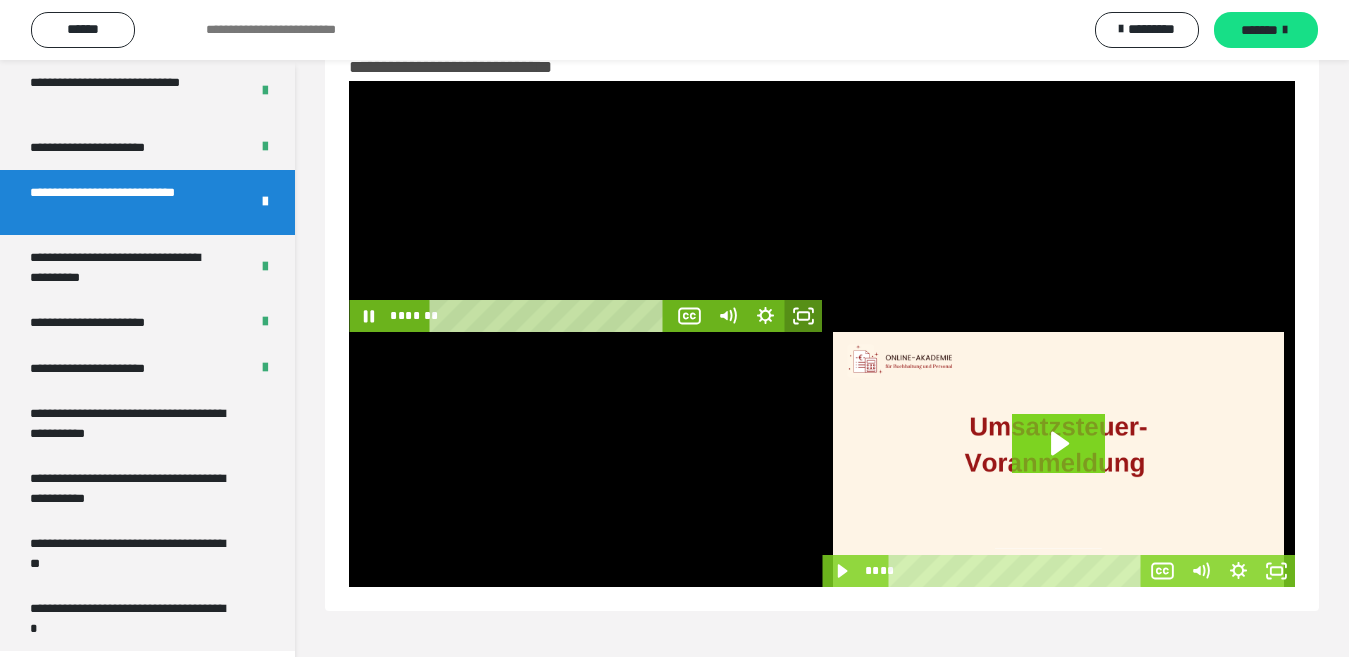 click 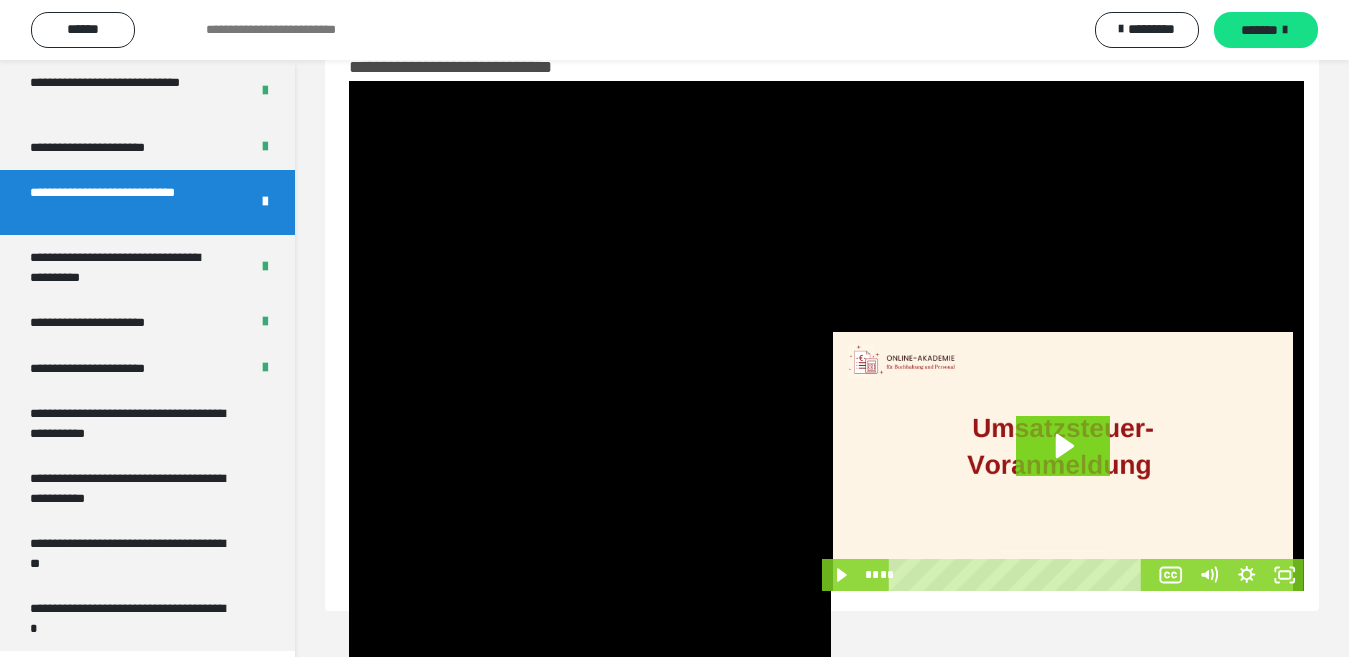 scroll, scrollTop: 3922, scrollLeft: 0, axis: vertical 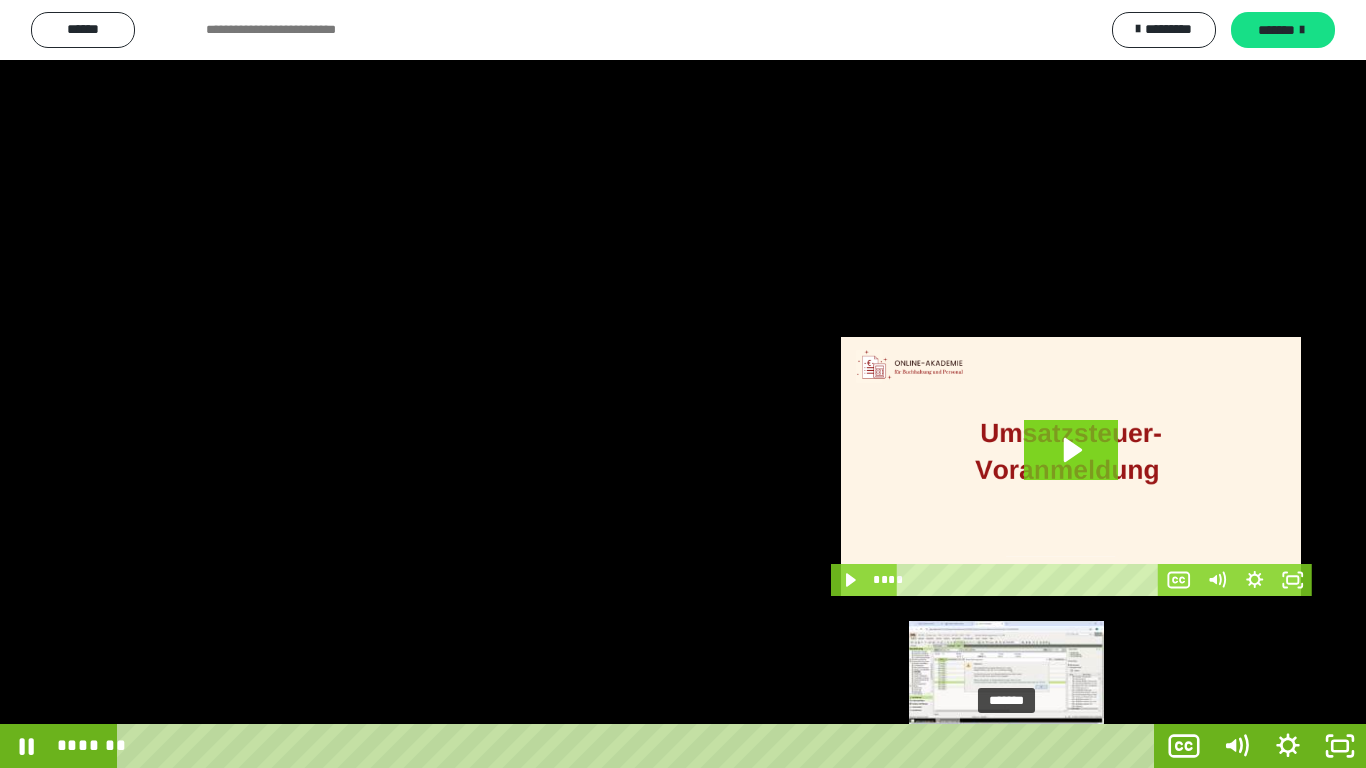 click on "*******" at bounding box center [640, 746] 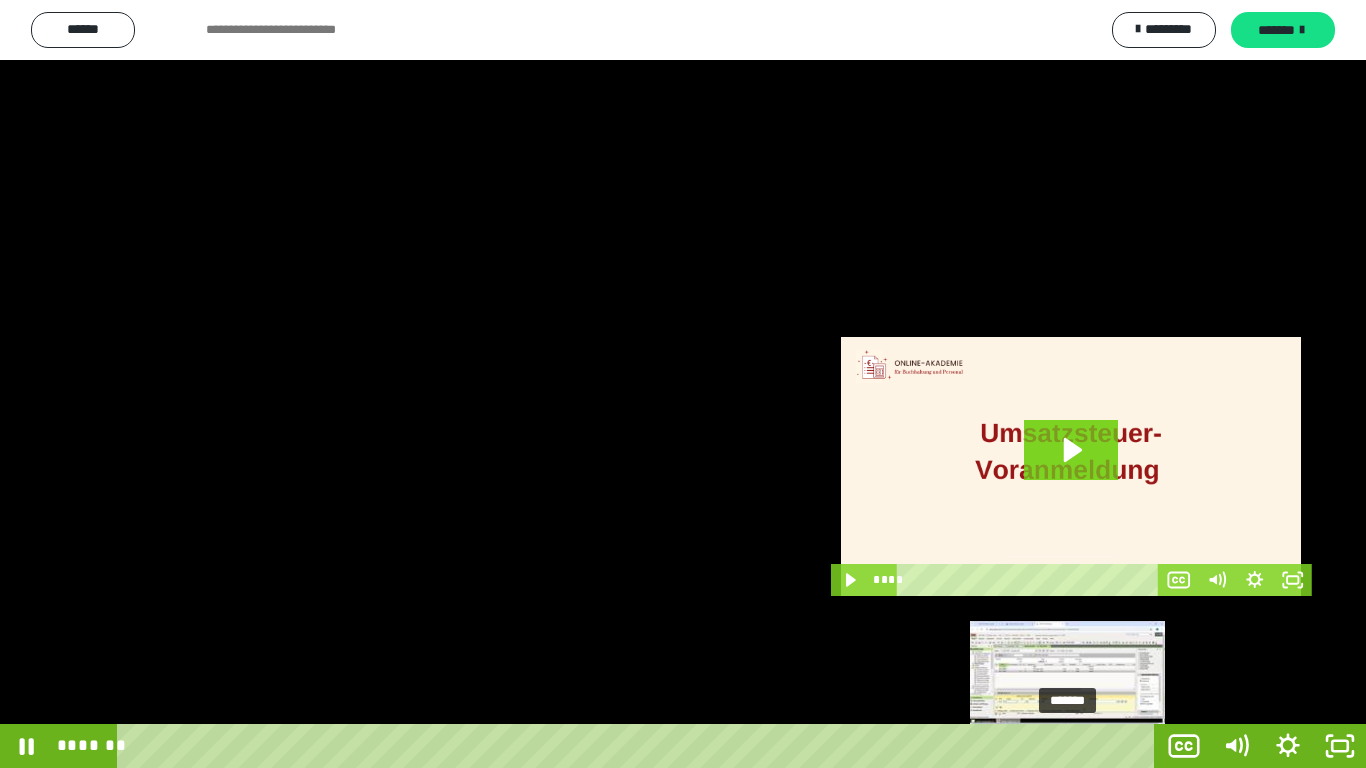 click on "*******" at bounding box center (640, 746) 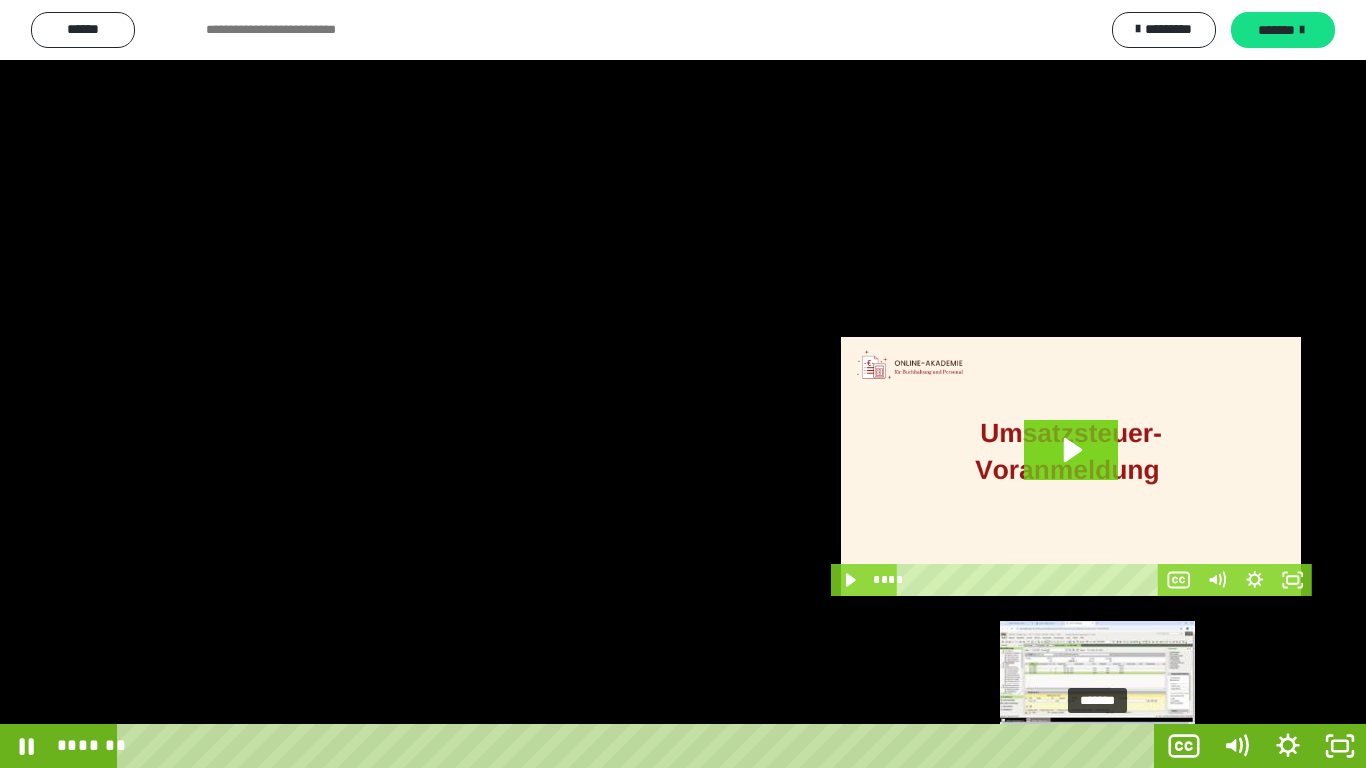 click on "*******" at bounding box center [640, 746] 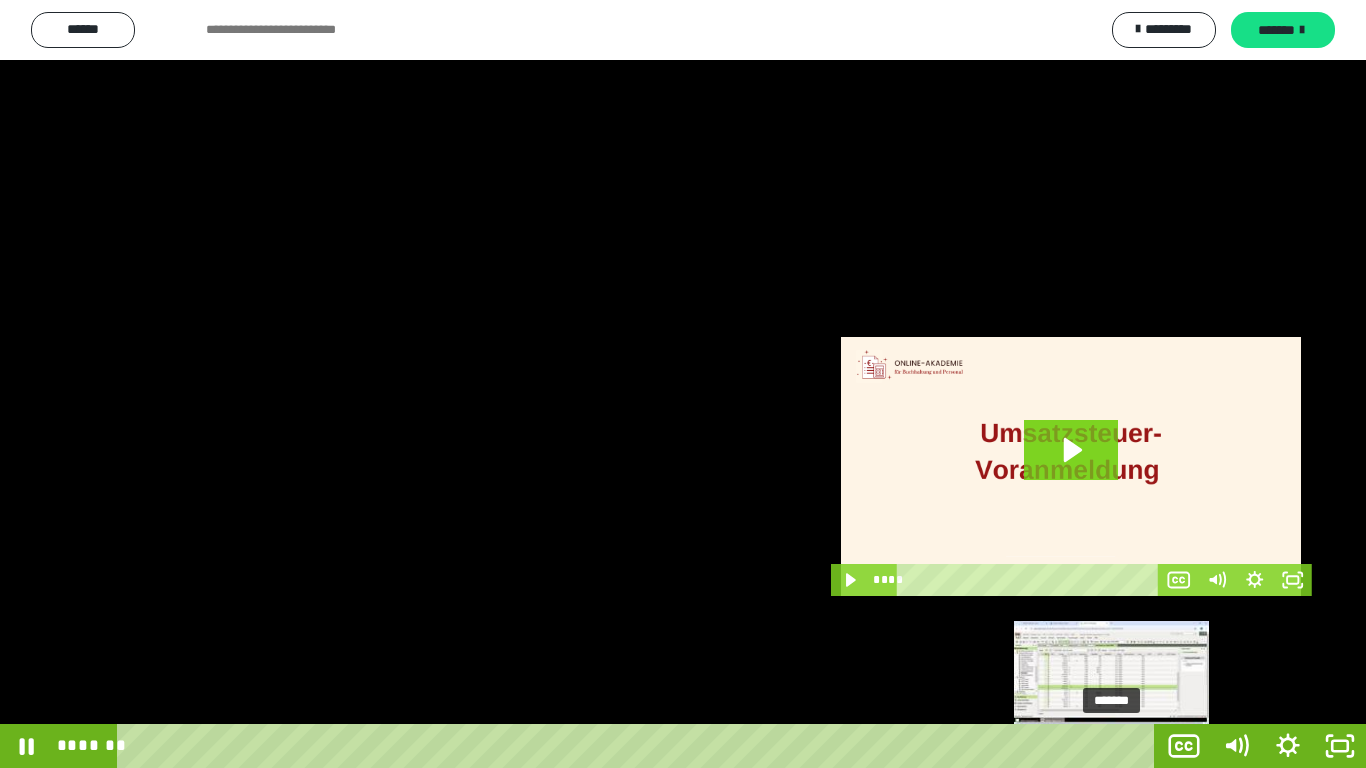 click on "*******" at bounding box center [640, 746] 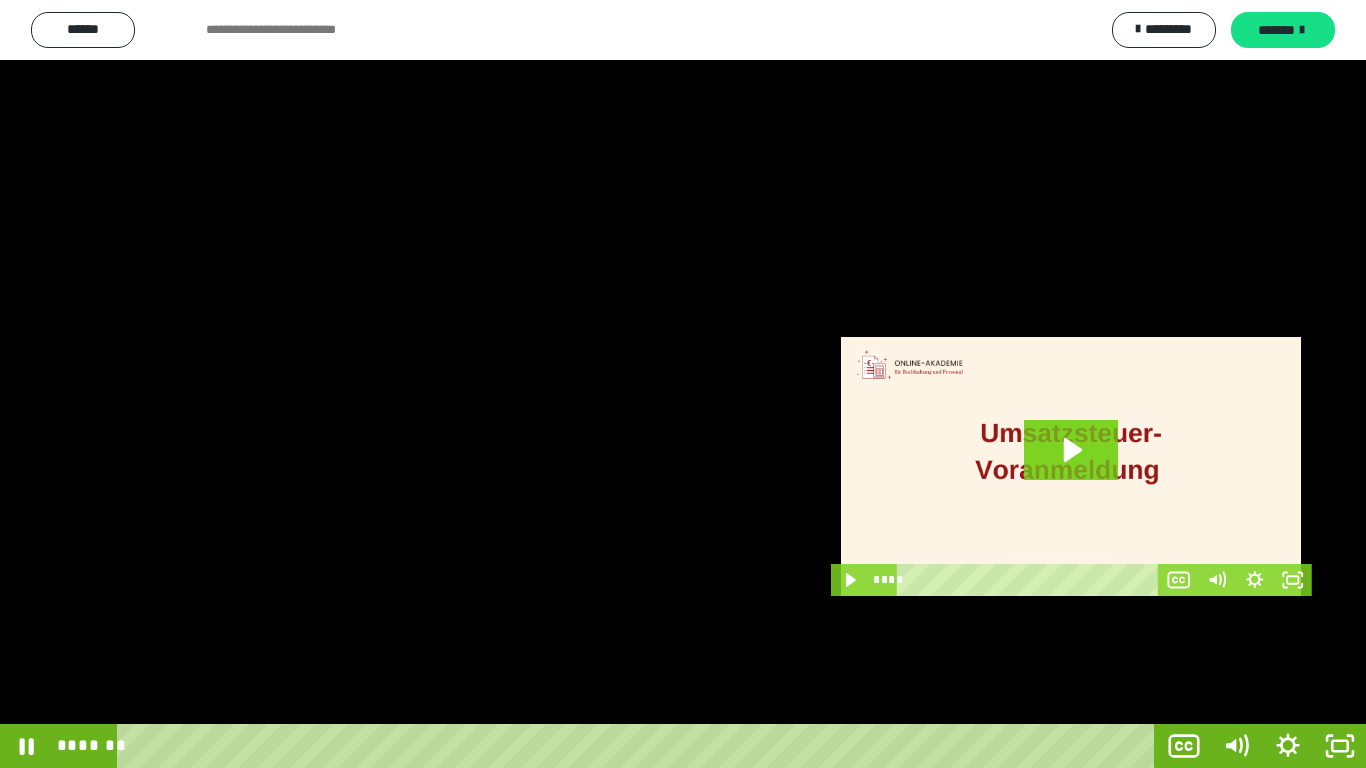 click at bounding box center [683, 384] 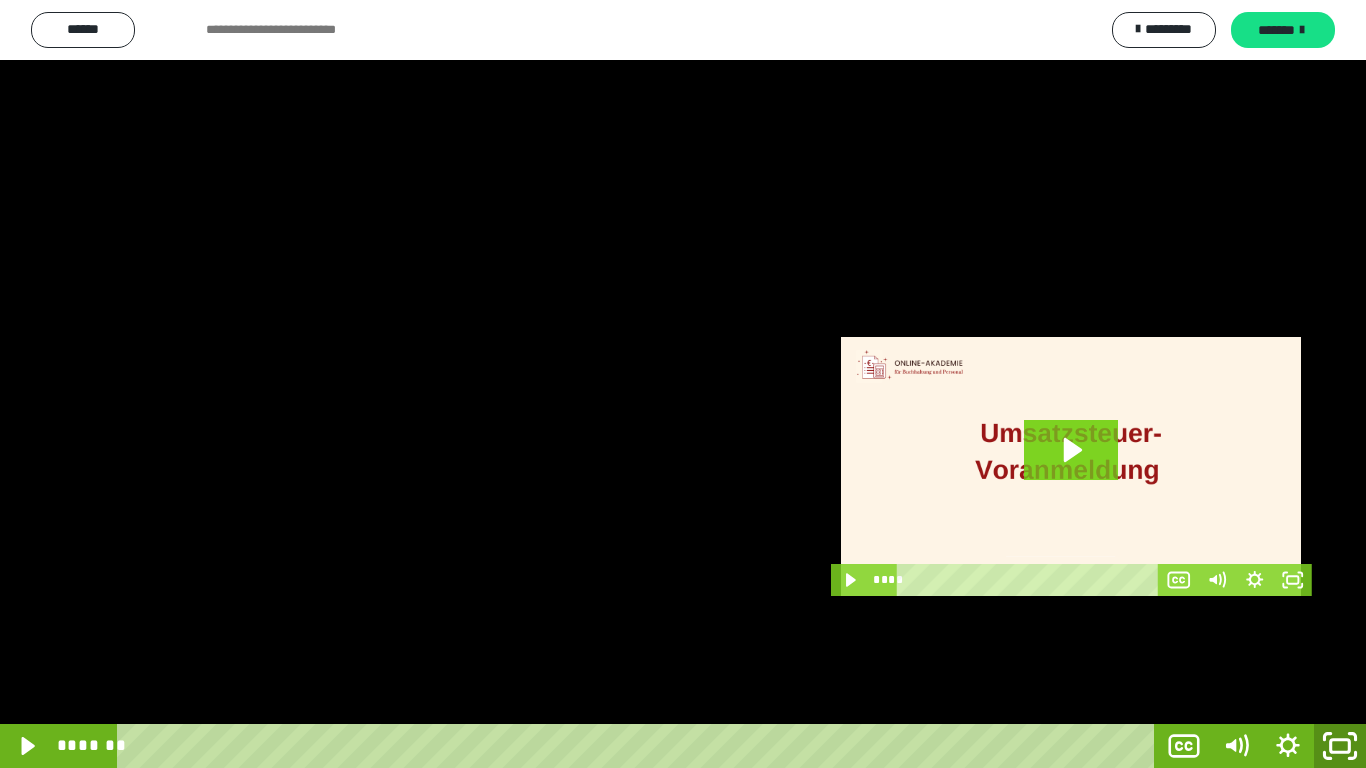 click 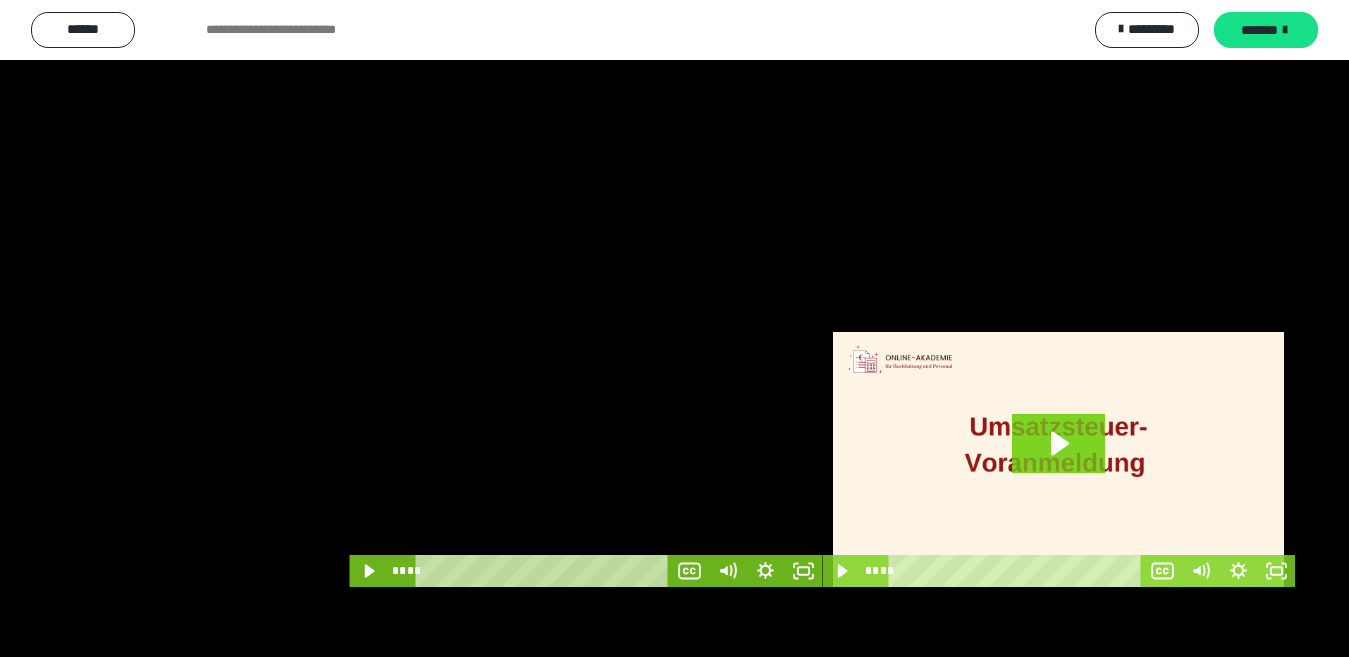 scroll, scrollTop: 4033, scrollLeft: 0, axis: vertical 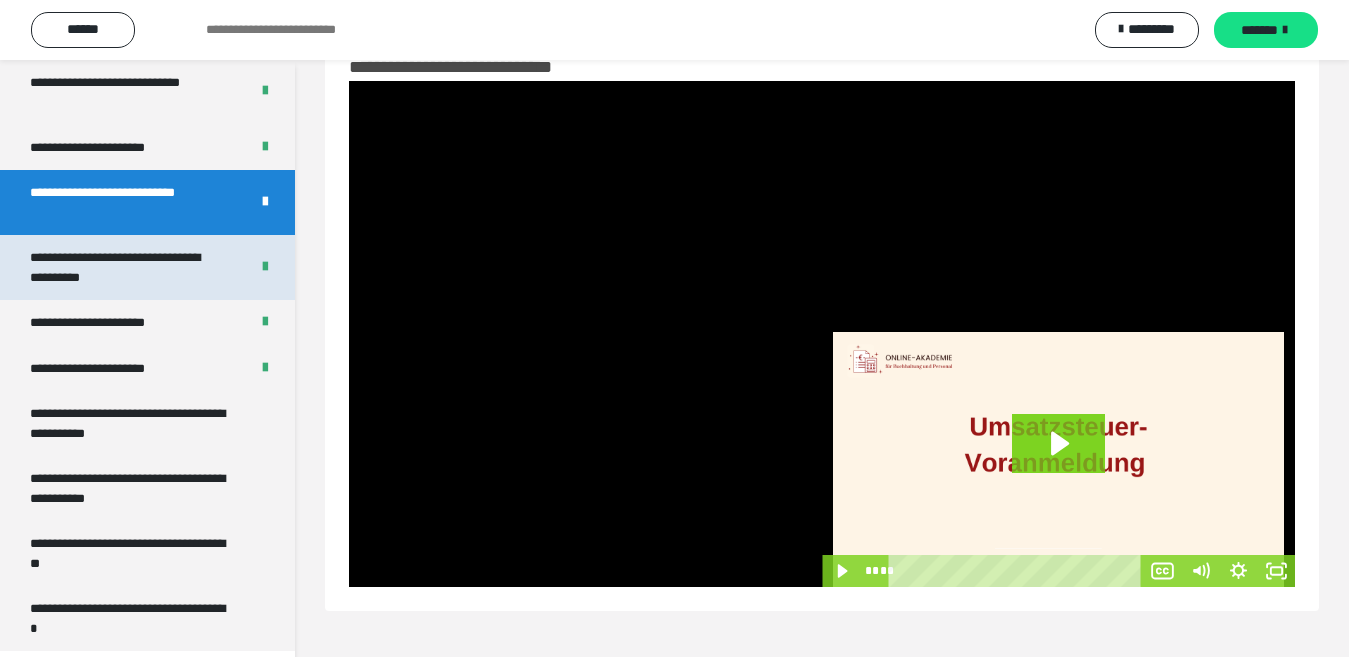 click on "**********" at bounding box center [123, 267] 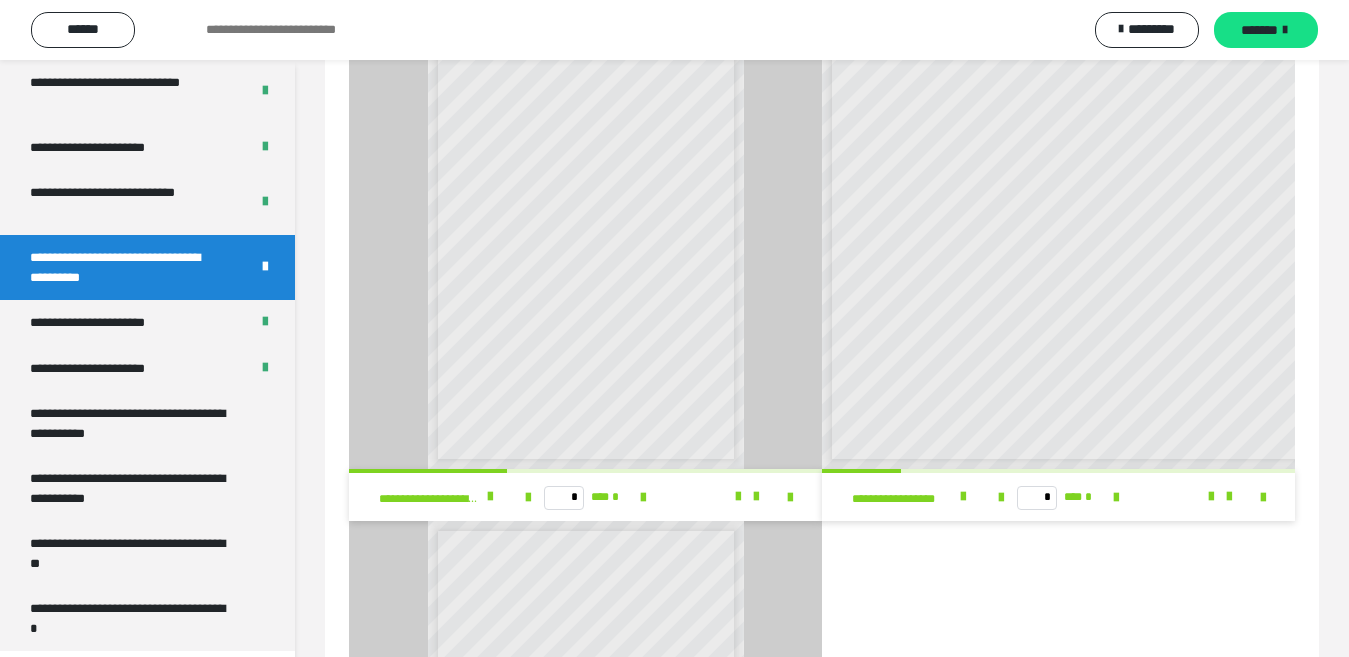 scroll, scrollTop: 38, scrollLeft: 0, axis: vertical 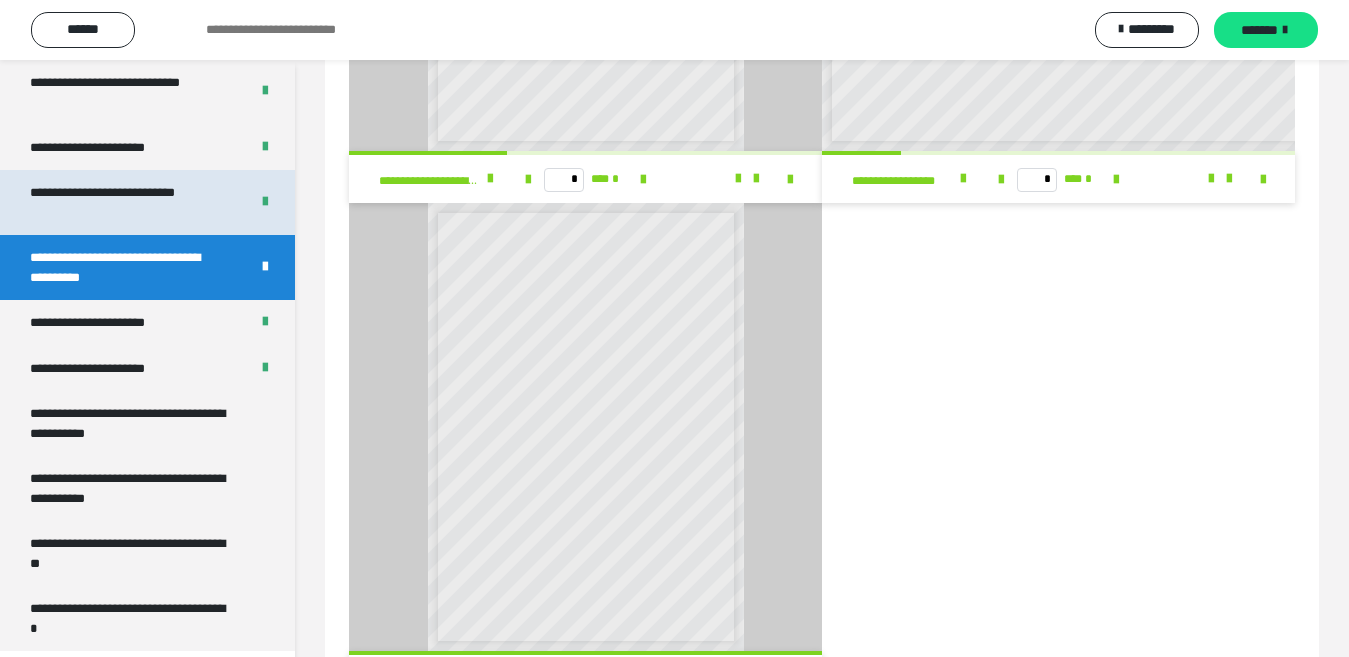 click on "**********" at bounding box center [123, 202] 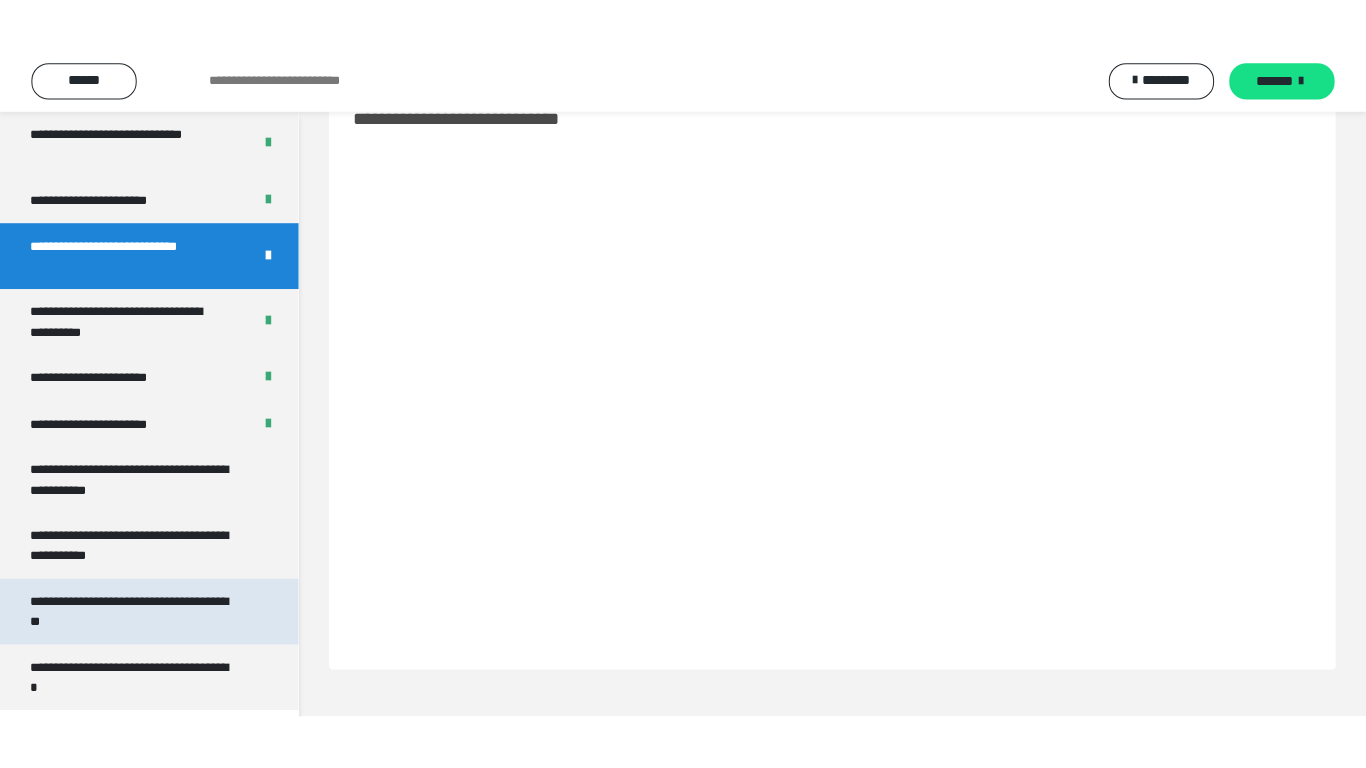 scroll, scrollTop: 60, scrollLeft: 0, axis: vertical 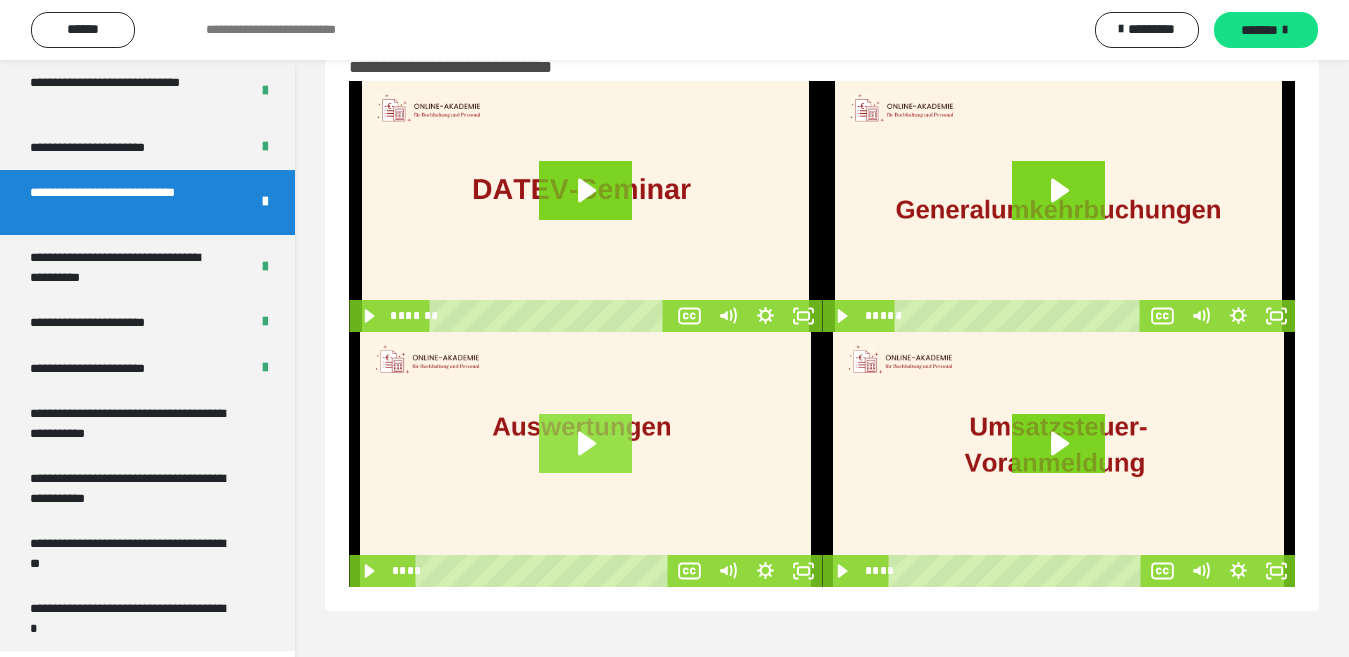 click 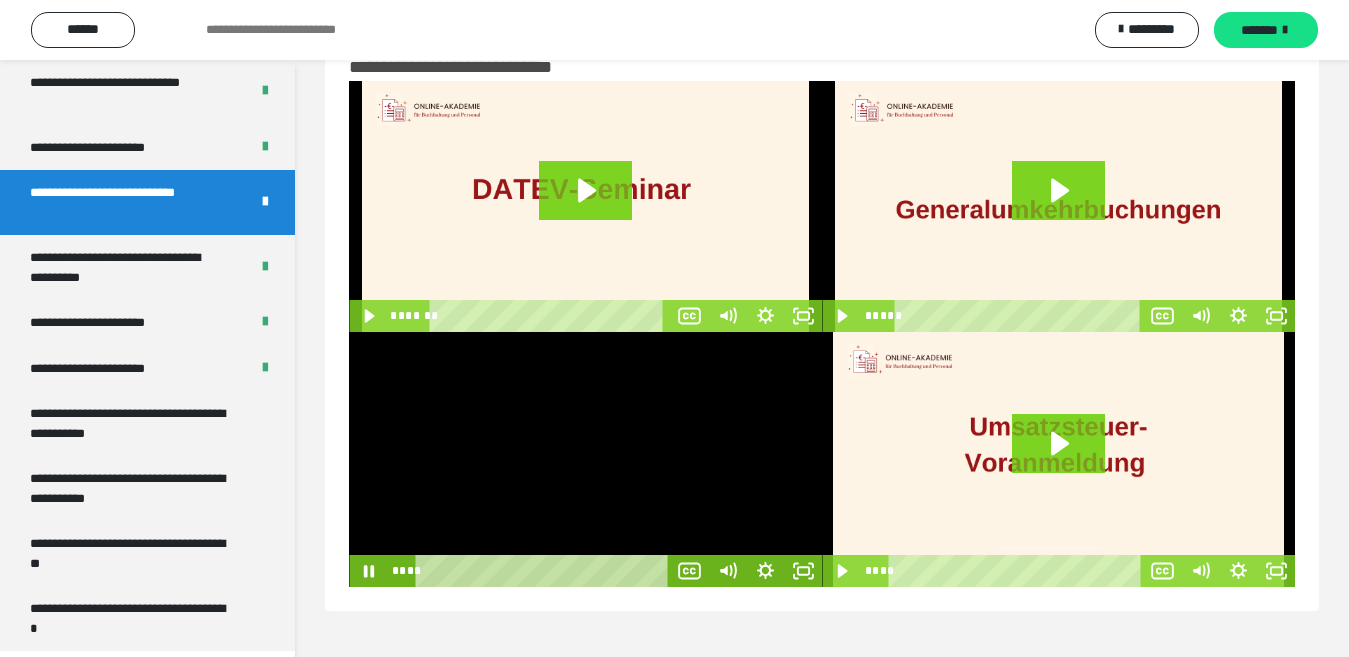 click at bounding box center (585, 459) 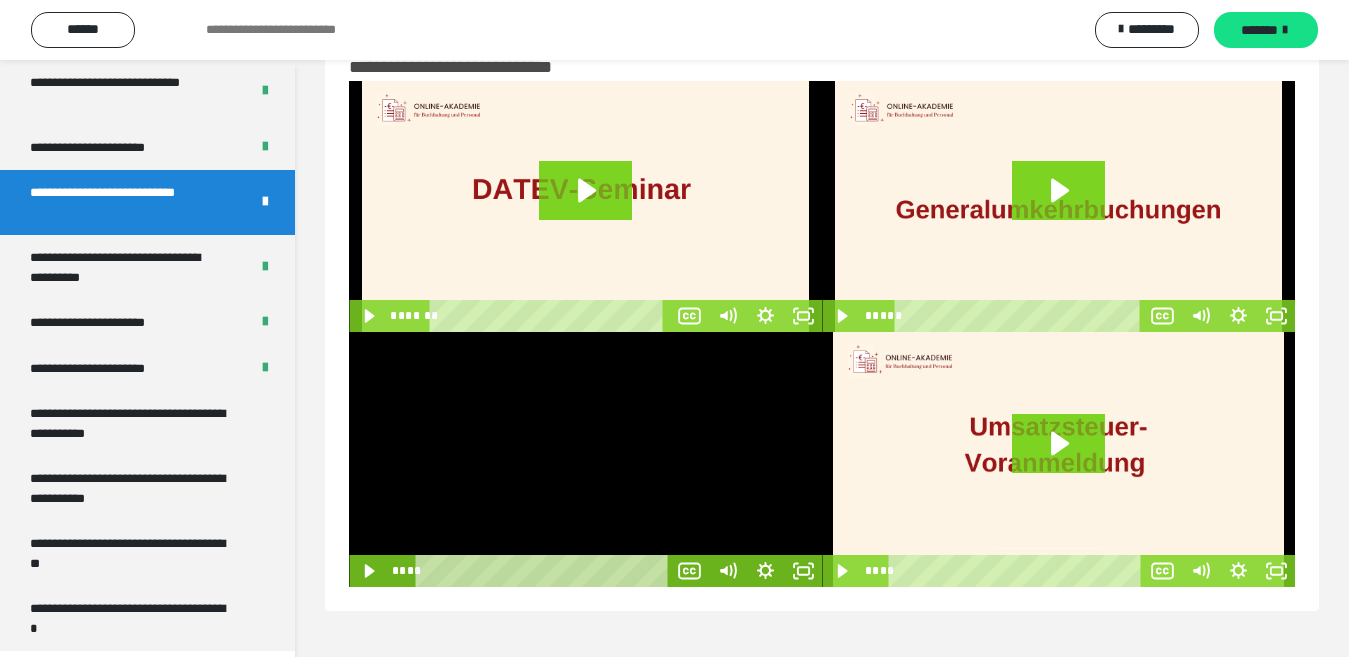 click at bounding box center [585, 459] 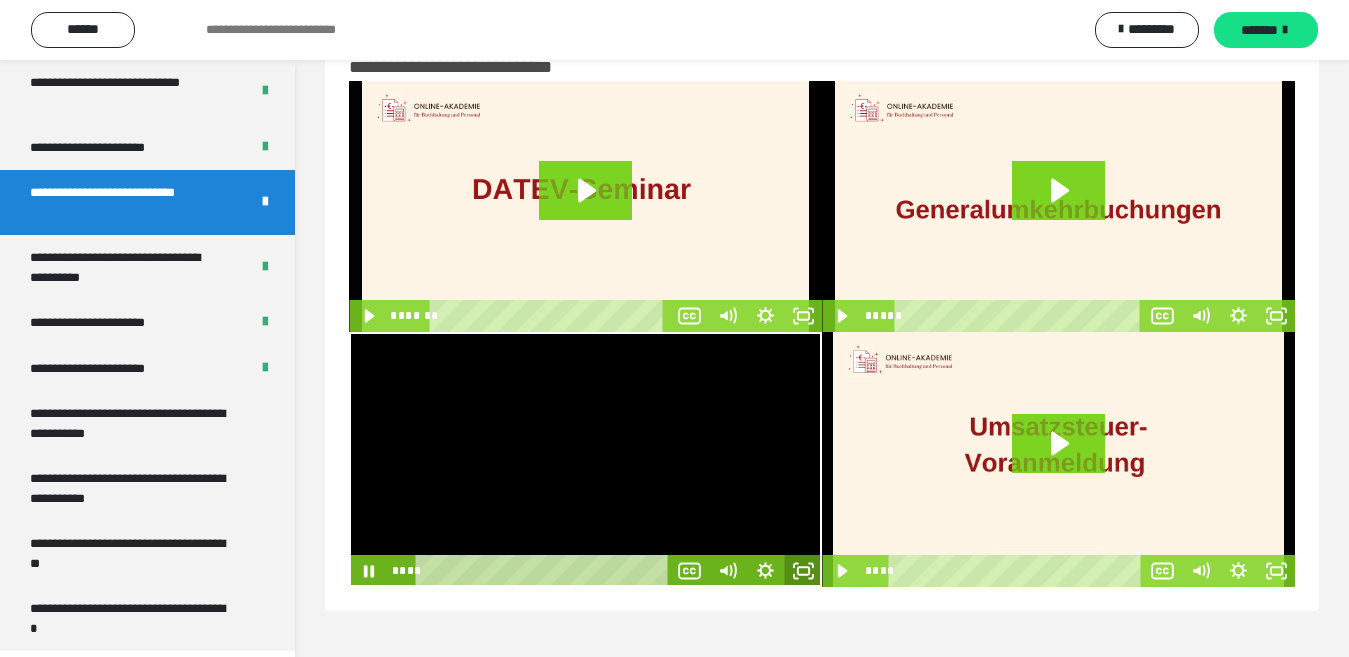 click 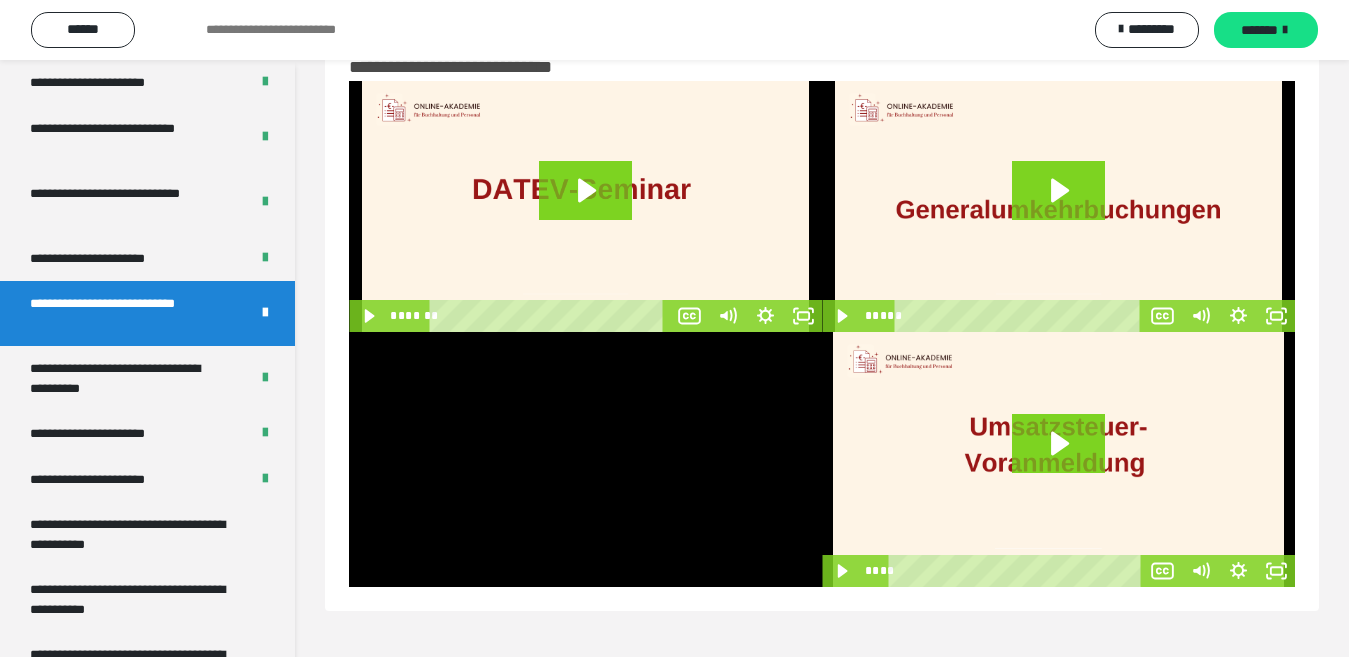 scroll, scrollTop: 4033, scrollLeft: 0, axis: vertical 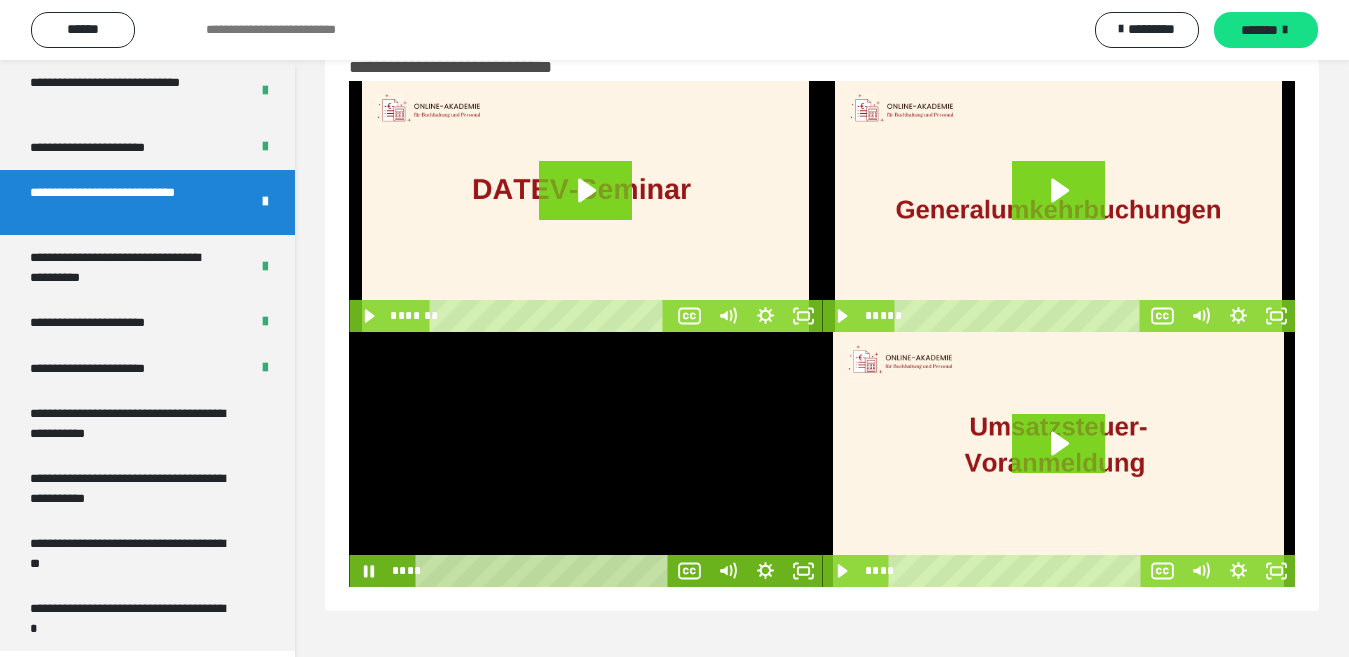 click at bounding box center [585, 459] 